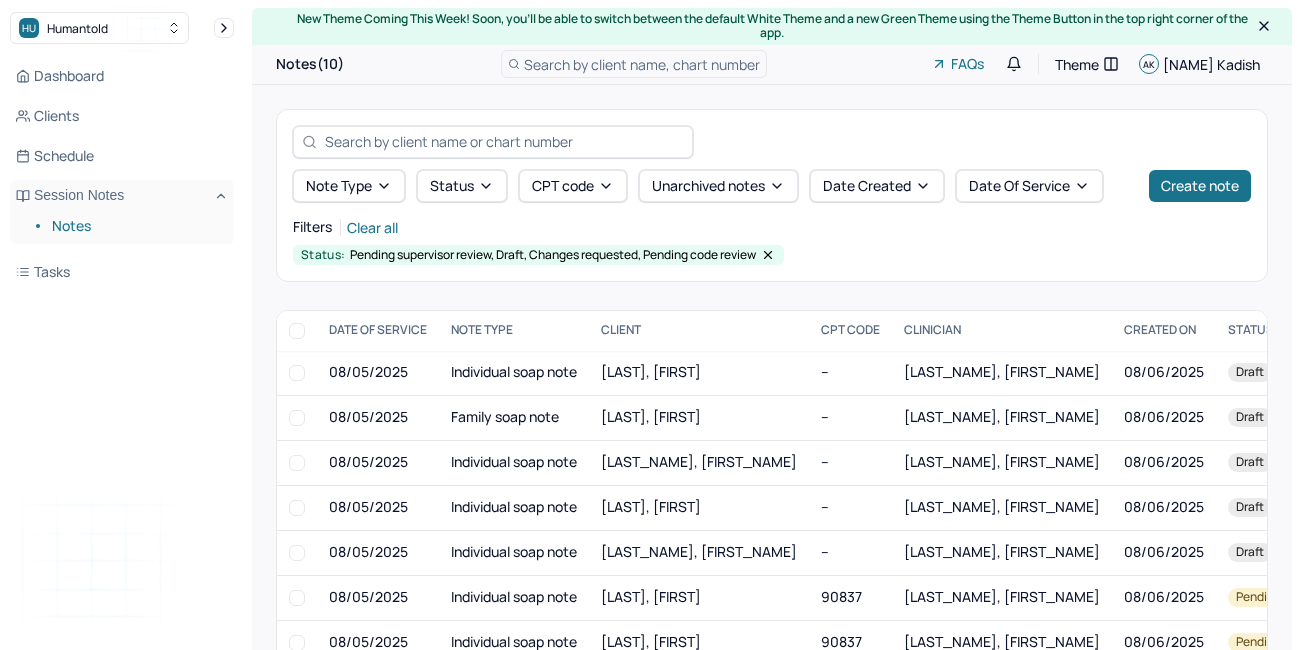 scroll, scrollTop: 102, scrollLeft: 0, axis: vertical 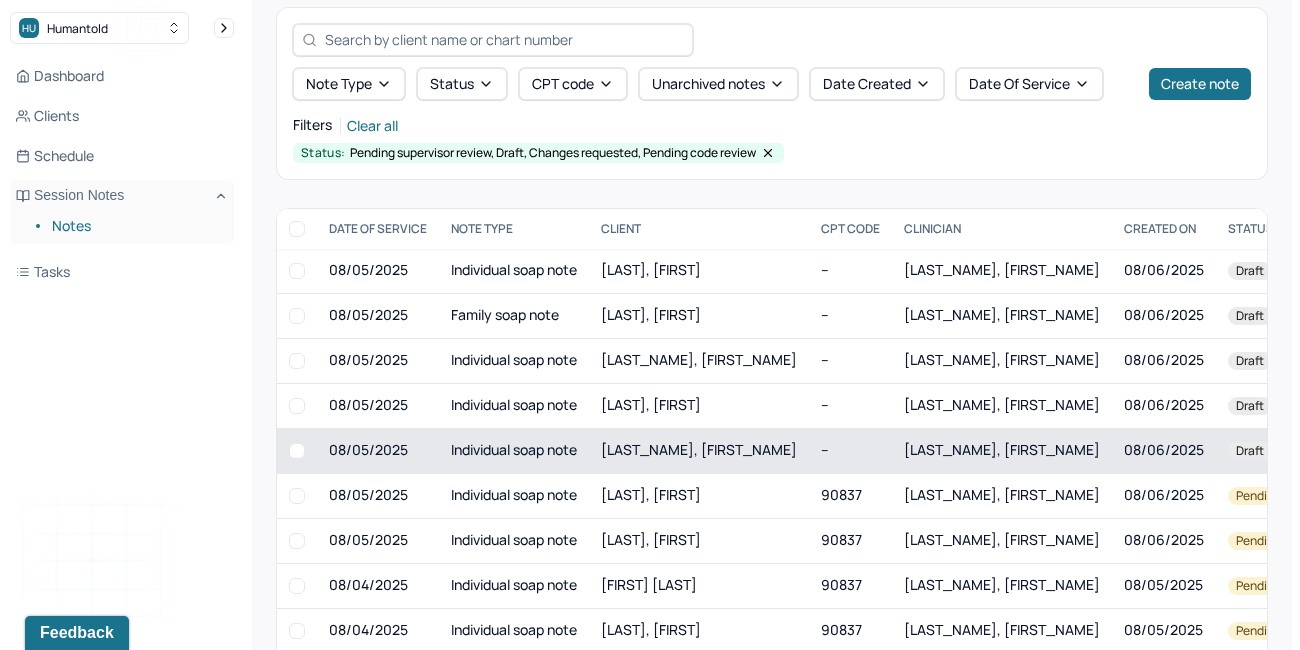click on "[LAST_NAME], [FIRST_NAME]" at bounding box center (699, 450) 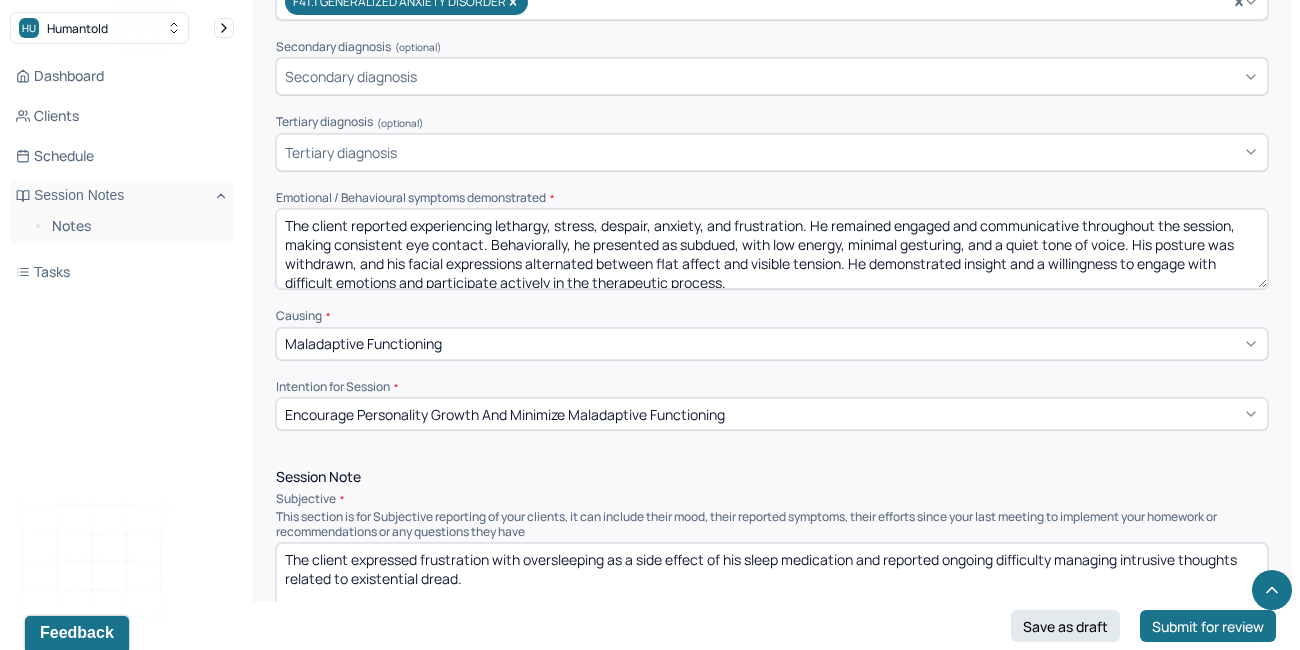scroll, scrollTop: 795, scrollLeft: 0, axis: vertical 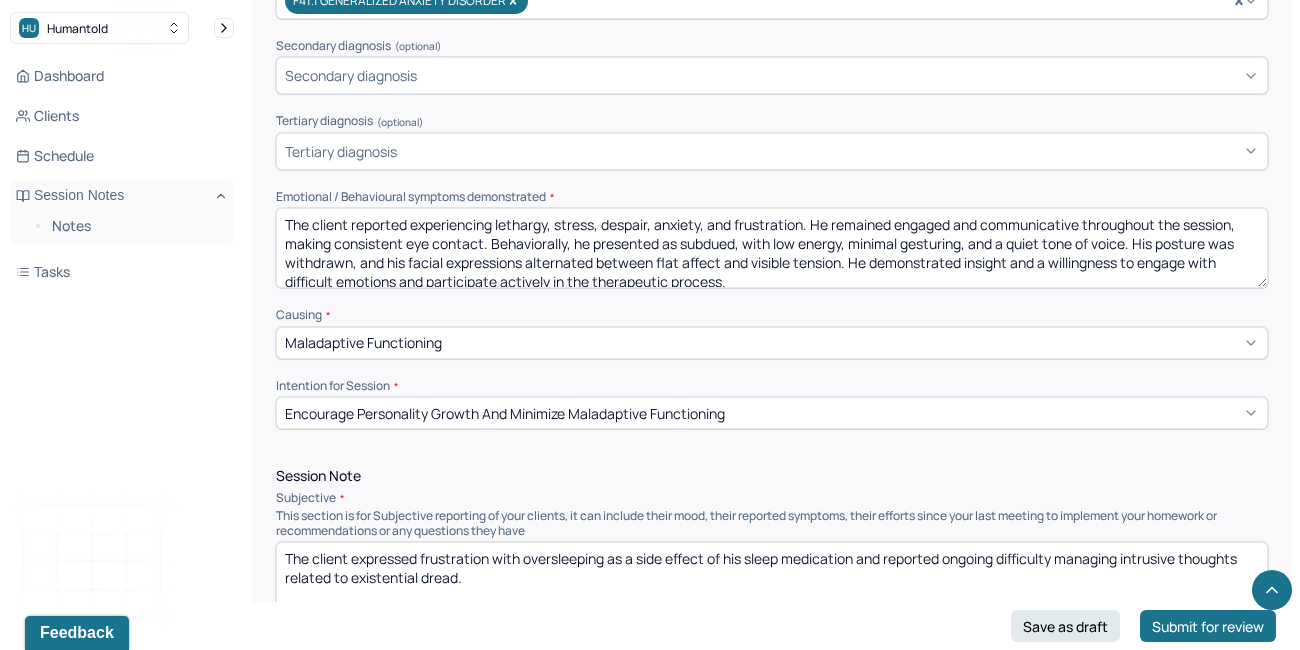 click on "The client reported experiencing lethargy, stress, despair, anxiety, and frustration. He remained engaged and communicative throughout the session, making consistent eye contact. Behaviorally, he presented as subdued, with low energy, minimal gesturing, and a quiet tone of voice. His posture was withdrawn, and his facial expressions alternated between flat affect and visible tension. He demonstrated insight and a willingness to engage with difficult emotions and participate actively in the therapeutic process." at bounding box center (772, 248) 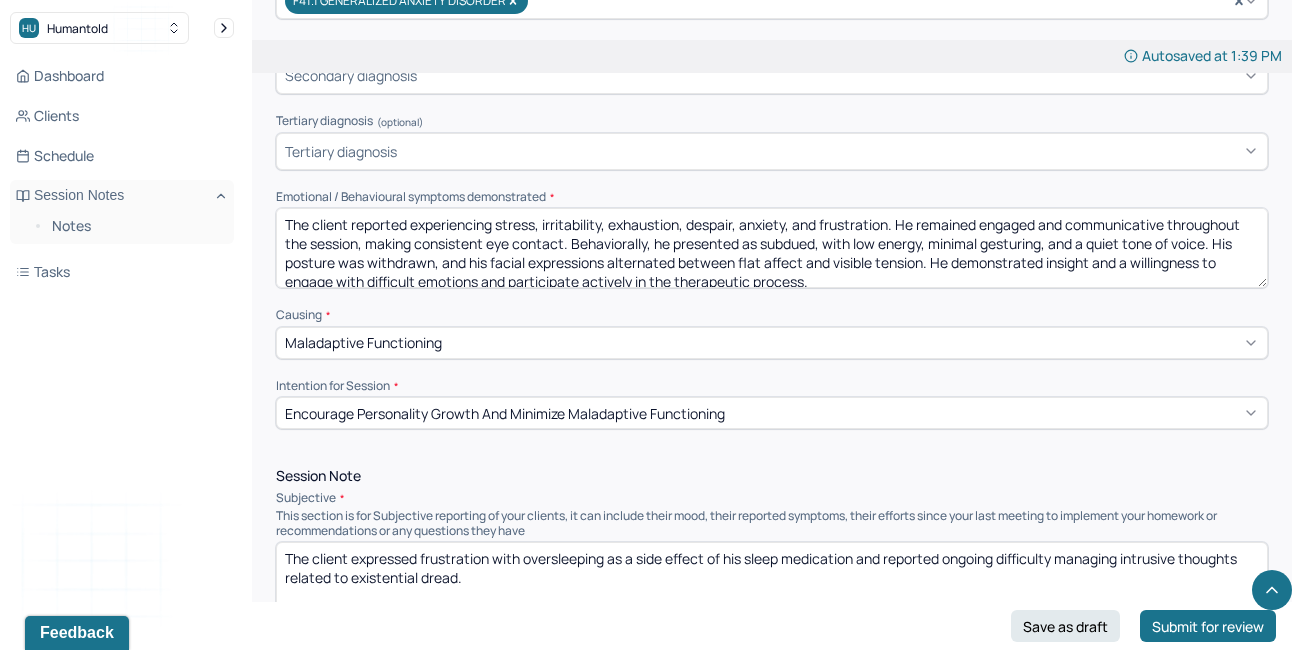 drag, startPoint x: 889, startPoint y: 220, endPoint x: 742, endPoint y: 219, distance: 147.0034 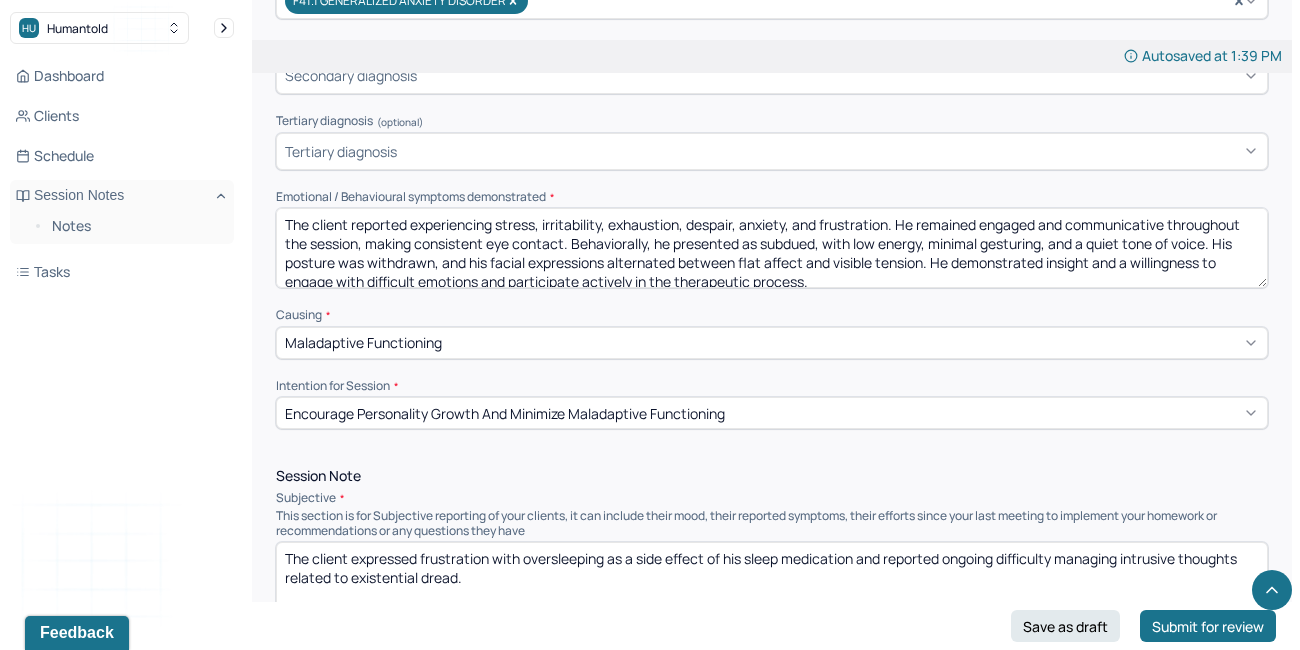 click on "The client reported experiencing stress, irritability, exhaustion, despair, anxiety, and frustration. He remained engaged and communicative throughout the session, making consistent eye contact. Behaviorally, he presented as subdued, with low energy, minimal gesturing, and a quiet tone of voice. His posture was withdrawn, and his facial expressions alternated between flat affect and visible tension. He demonstrated insight and a willingness to engage with difficult emotions and participate actively in the therapeutic process." at bounding box center (772, 248) 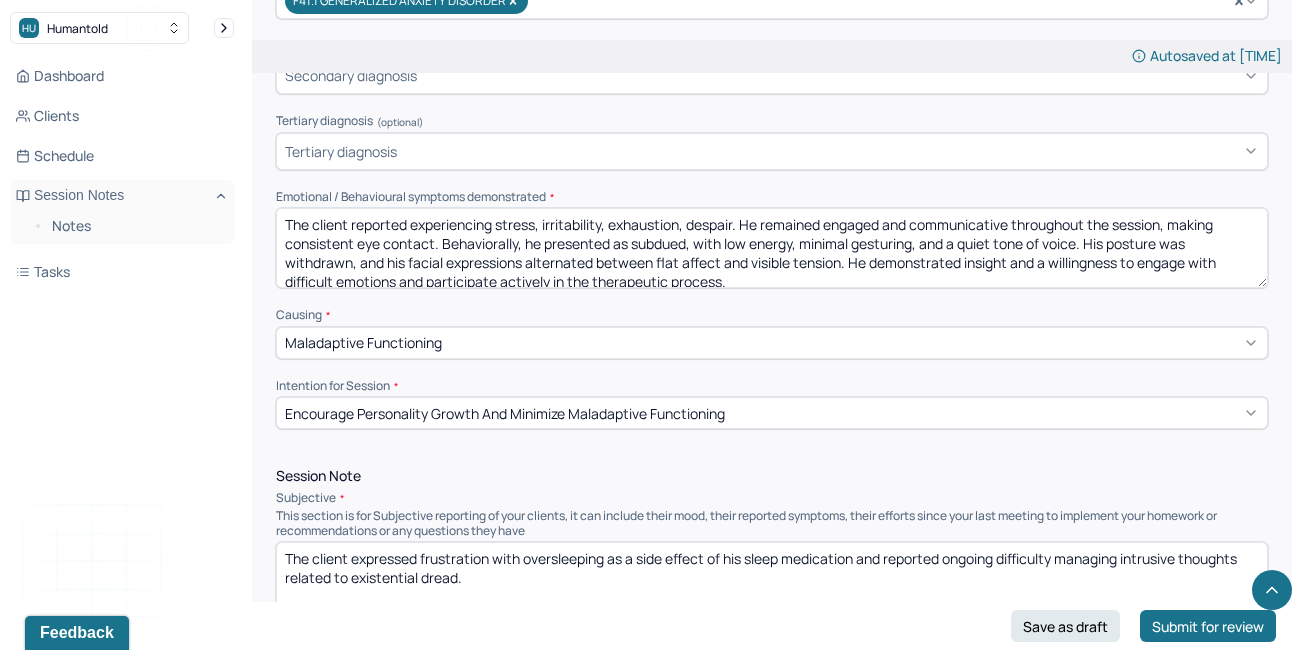 drag, startPoint x: 914, startPoint y: 239, endPoint x: 801, endPoint y: 238, distance: 113.004425 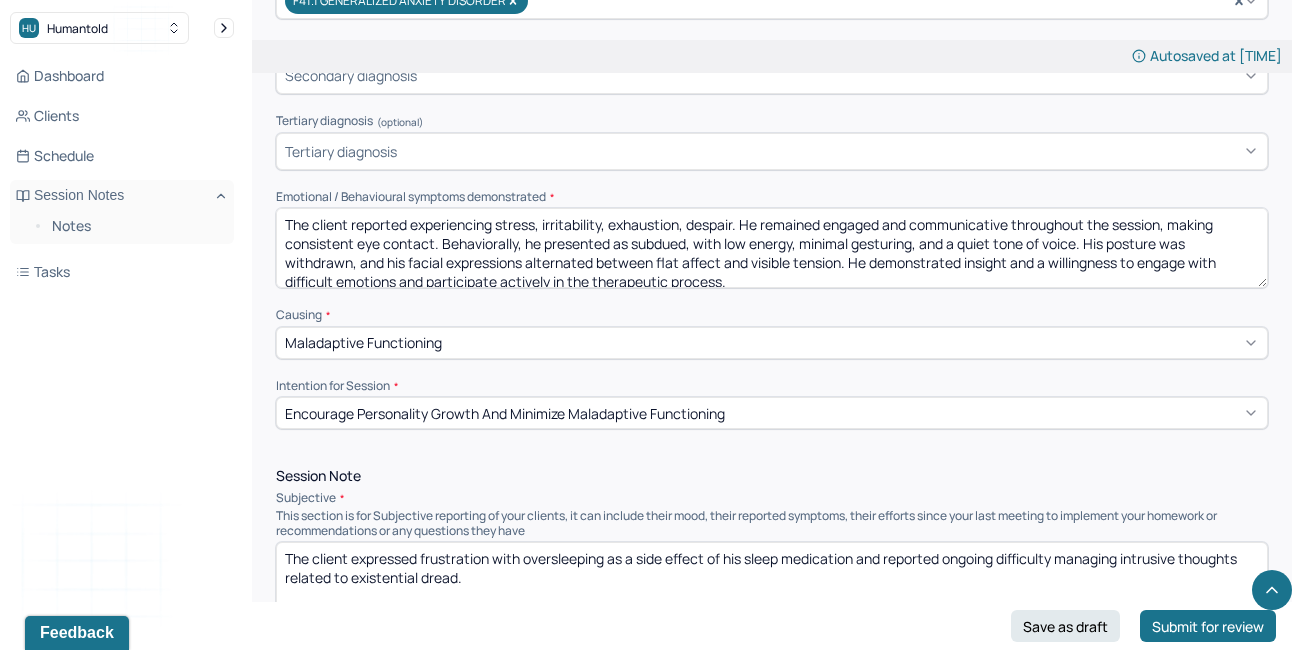 click on "The client reported experiencing stress, irritability, exhaustion, despair. He remained engaged and communicative throughout the session, making consistent eye contact. Behaviorally, he presented as subdued, with low energy, minimal gesturing, and a quiet tone of voice. His posture was withdrawn, and his facial expressions alternated between flat affect and visible tension. He demonstrated insight and a willingness to engage with difficult emotions and participate actively in the therapeutic process." at bounding box center (772, 248) 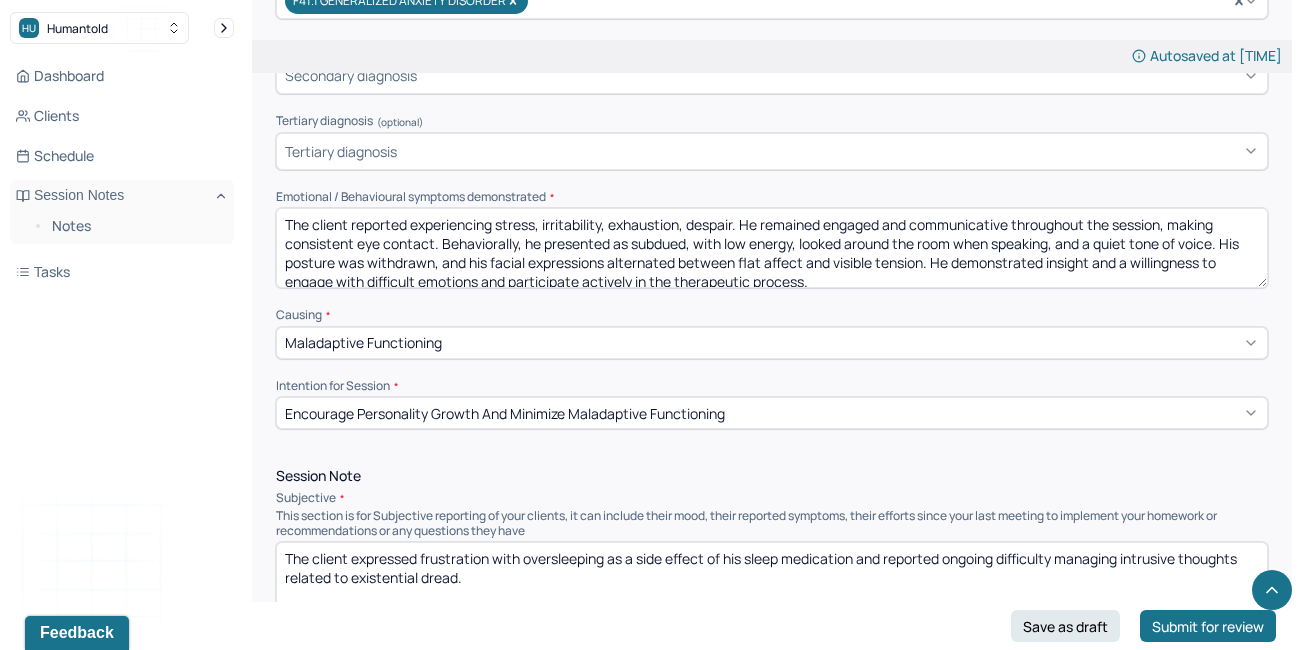 drag, startPoint x: 433, startPoint y: 257, endPoint x: 368, endPoint y: 254, distance: 65.06919 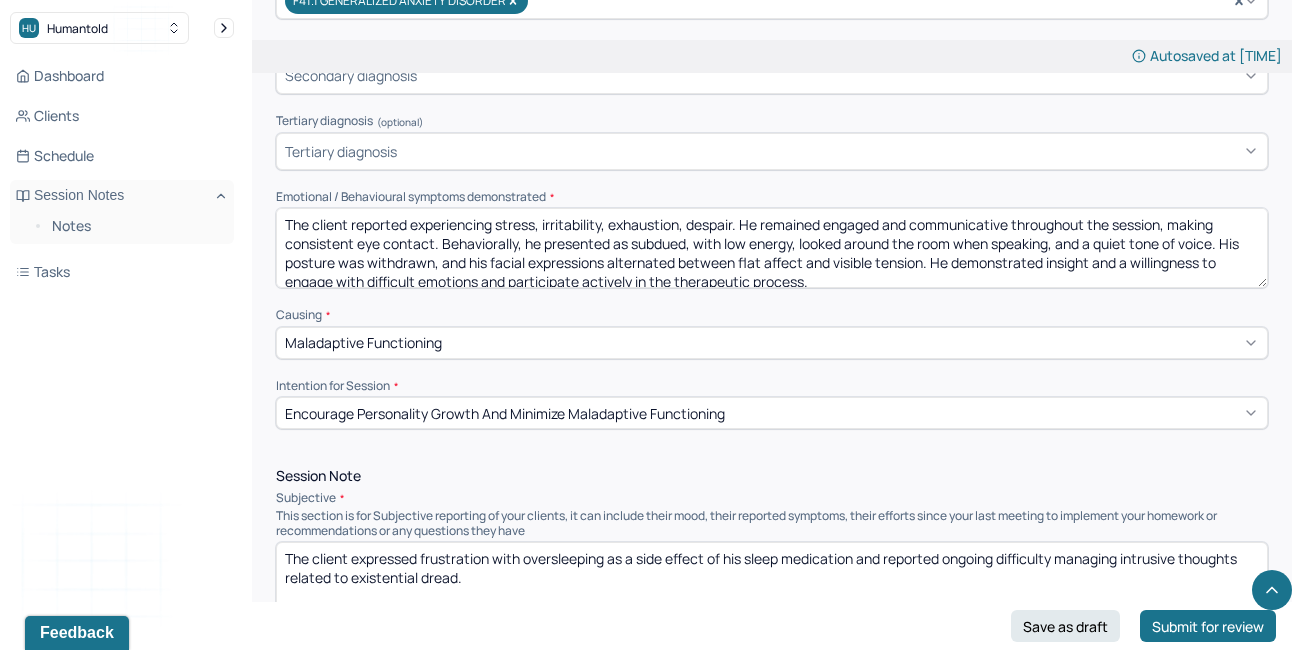 click on "The client reported experiencing stress, irritability, exhaustion, despair. He remained engaged and communicative throughout the session, making consistent eye contact. Behaviorally, he presented as subdued, with low energy, looked around the room when speaking, and a quiet tone of voice. His posture was withdrawn, and his facial expressions alternated between flat affect and visible tension. He demonstrated insight and a willingness to engage with difficult emotions and participate actively in the therapeutic process." at bounding box center (772, 248) 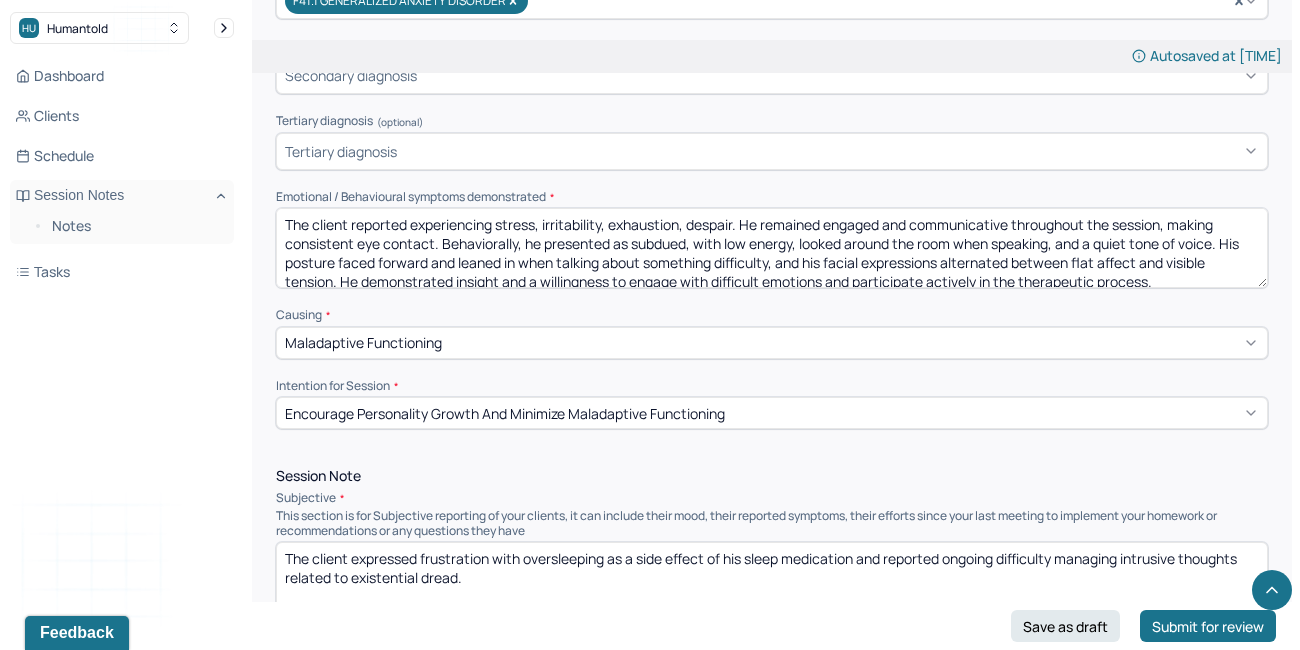scroll, scrollTop: 9, scrollLeft: 0, axis: vertical 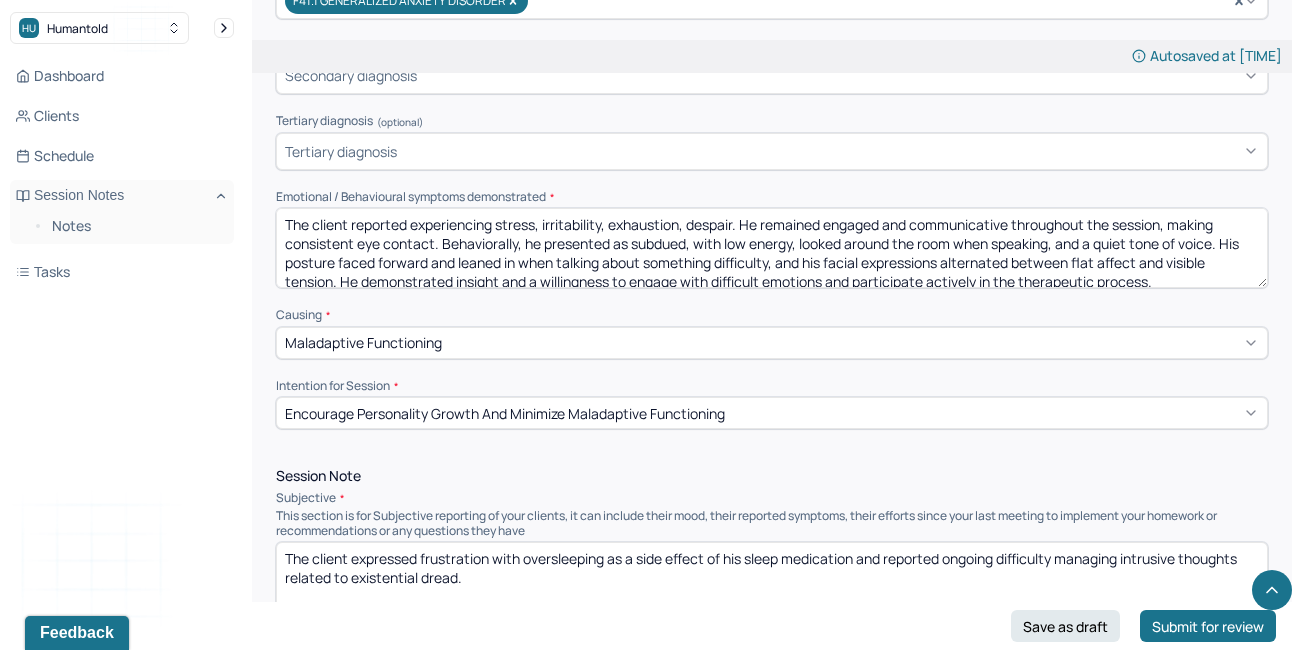 drag, startPoint x: 1185, startPoint y: 277, endPoint x: 392, endPoint y: 93, distance: 814.06696 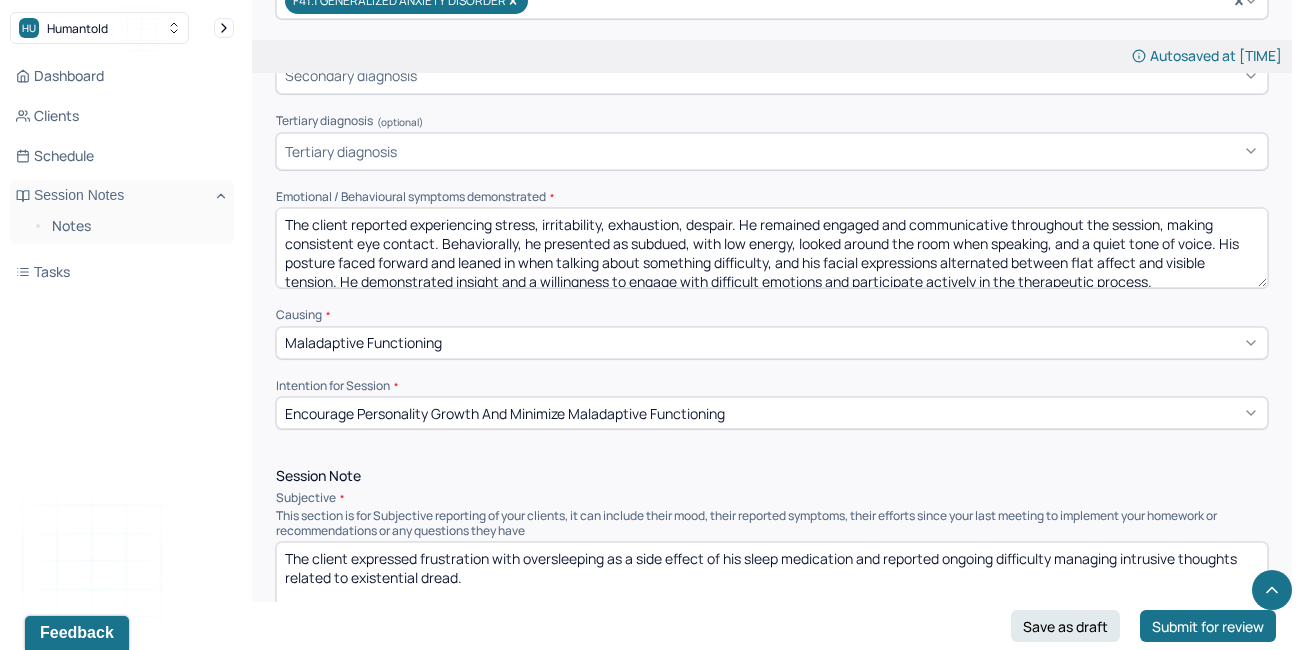 type on "The client reported experiencing stress, irritability, exhaustion, despair. He remained engaged and communicative throughout the session, making consistent eye contact. Behaviorally, he presented as subdued, with low energy, looked around the room when speaking, and a quiet tone of voice. His posture faced forward and leaned in when talking about something difficulty, and his facial expressions alternated between flat affect and visible tension. He demonstrated insight and a willingness to engage with difficult emotions and participate actively in the therapeutic process." 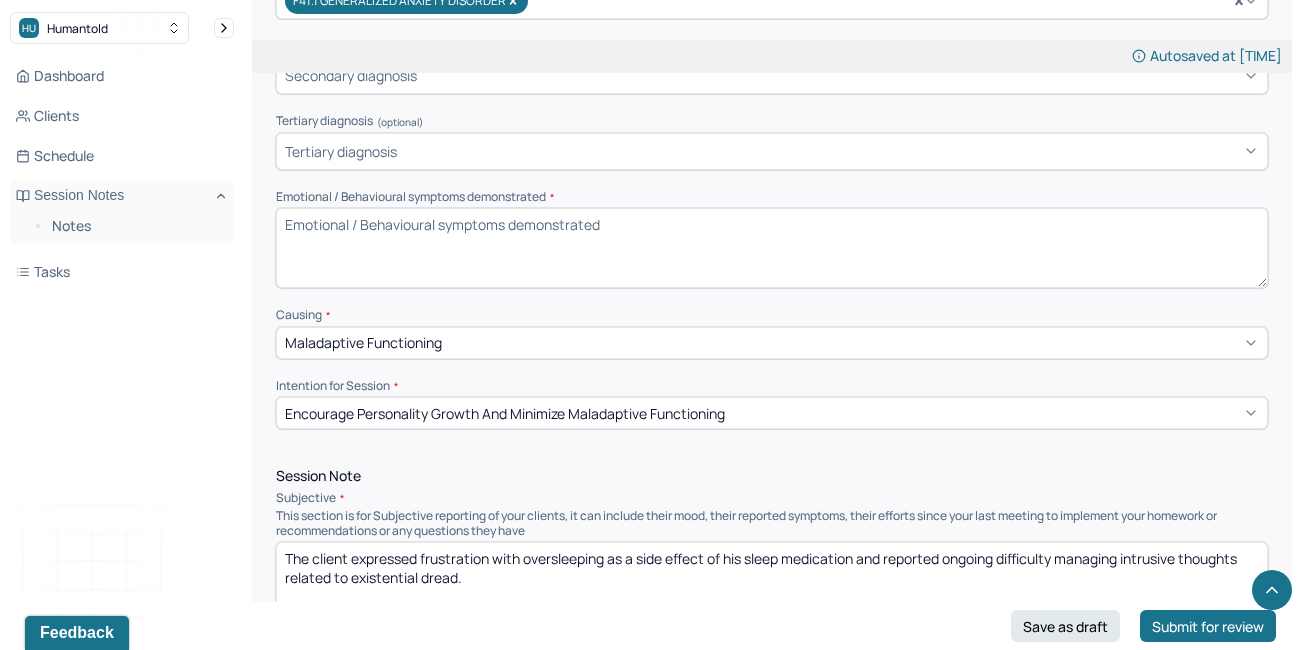 paste on "The client reported experiencing stress, irritability, exhaustion, and despair. He remained communicative and engaged throughout the session, maintaining consistent eye contact. His presentation was subdued, marked by low energy, a quiet tone of voice, and frequent glances around the room while speaking. He leaned forward when discussing emotionally difficult topics, and his posture and facial expressions alternated between a flat affect and visible signs of tension. Despite his emotional discomfort, he demonstrated insight and a willingness to confront difficult emotions and participate actively in the therapeutic process." 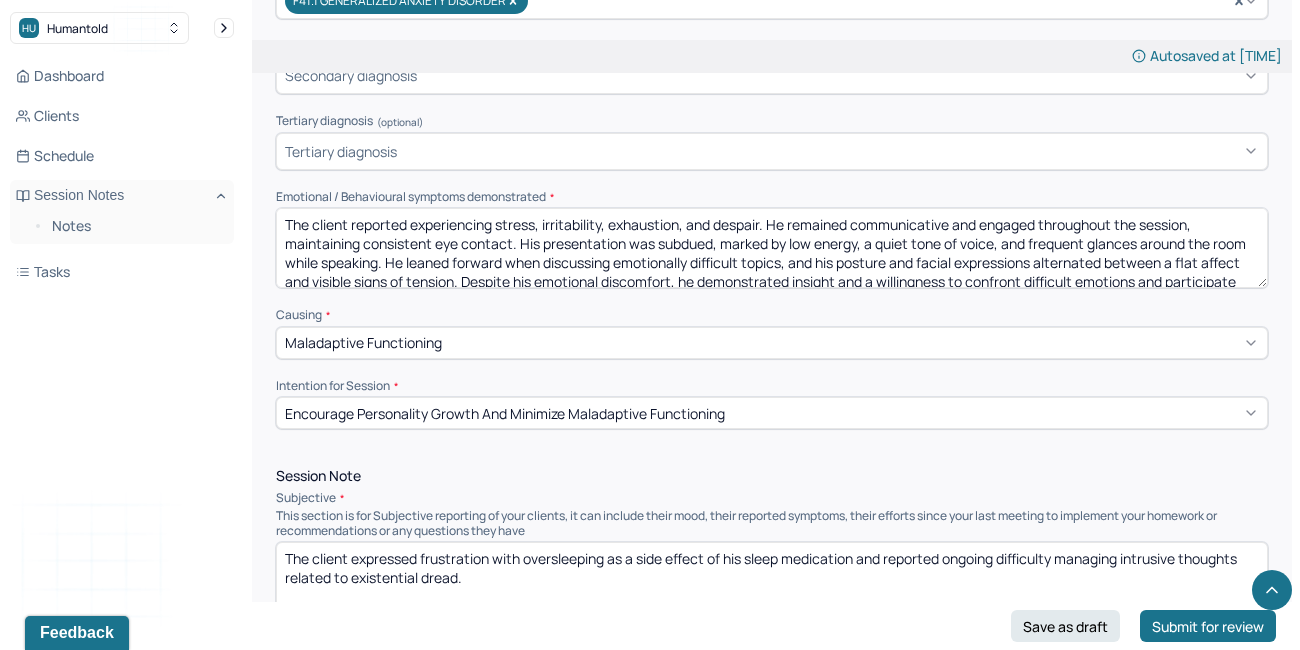 scroll, scrollTop: 22, scrollLeft: 0, axis: vertical 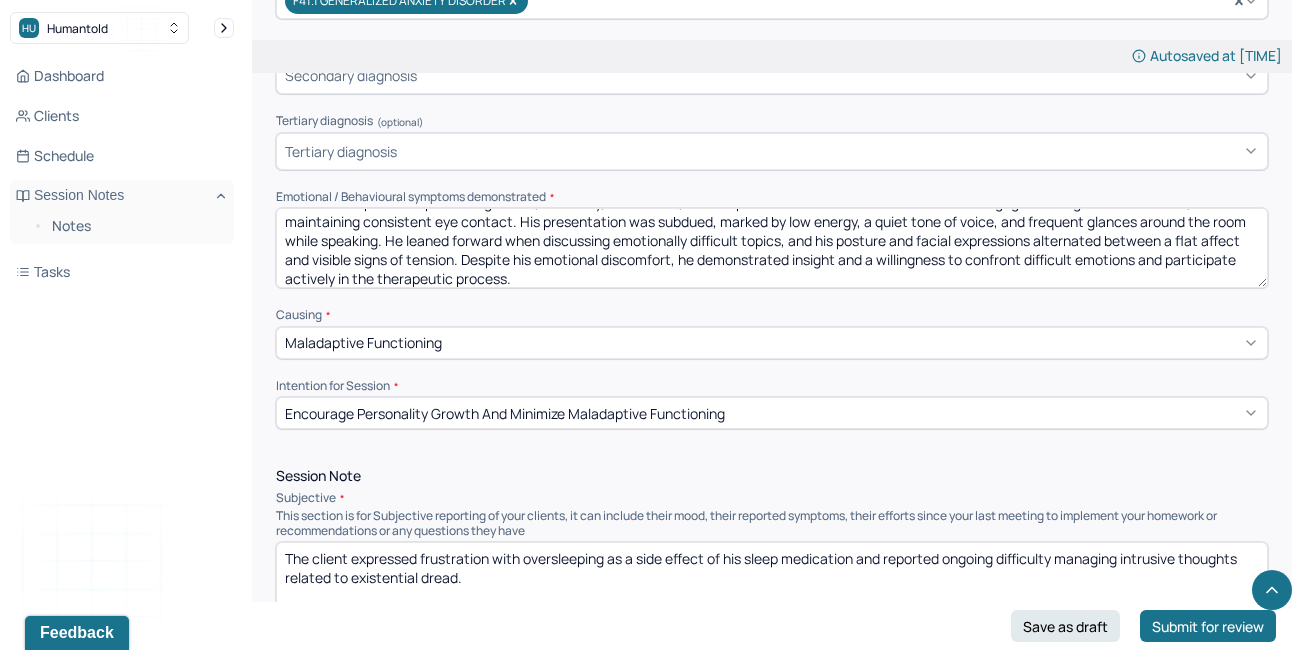 drag, startPoint x: 690, startPoint y: 257, endPoint x: 466, endPoint y: 253, distance: 224.0357 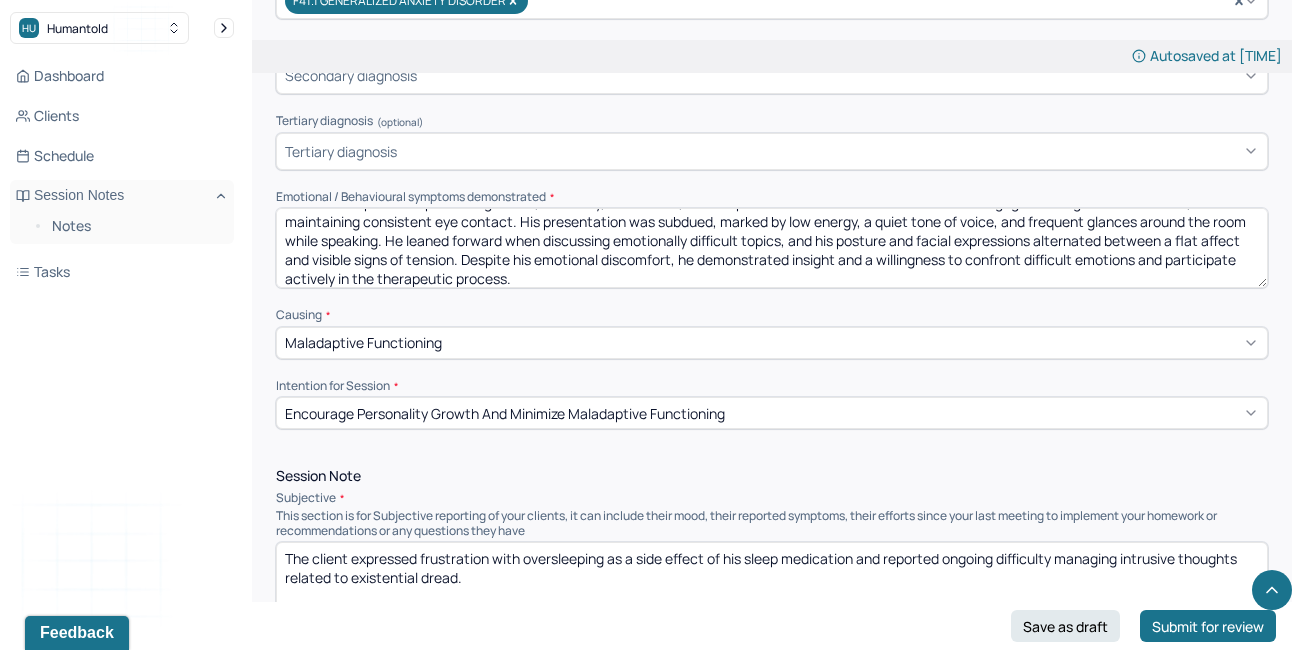 click on "The client reported experiencing stress, irritability, exhaustion, and despair. He remained communicative and engaged throughout the session, maintaining consistent eye contact. His presentation was subdued, marked by low energy, a quiet tone of voice, and frequent glances around the room while speaking. He leaned forward when discussing emotionally difficult topics, and his posture and facial expressions alternated between a flat affect and visible signs of tension. Despite his emotional discomfort, he demonstrated insight and a willingness to confront difficult emotions and participate actively in the therapeutic process." at bounding box center (772, 248) 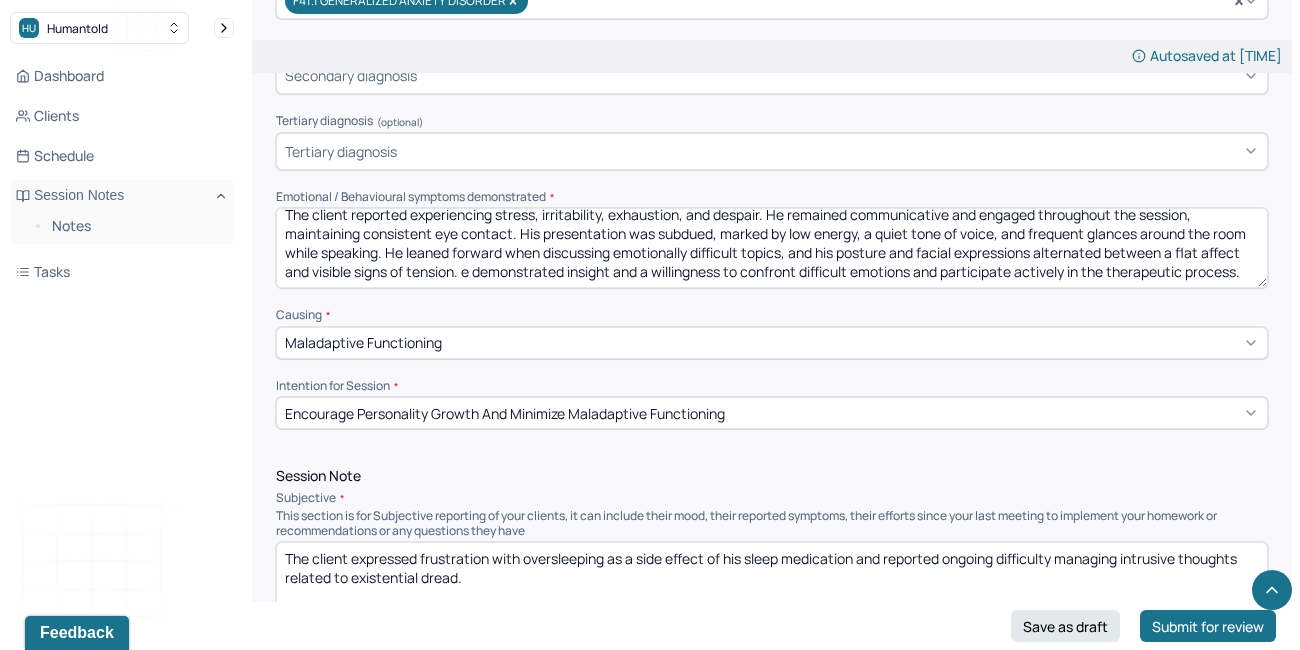 scroll, scrollTop: 9, scrollLeft: 0, axis: vertical 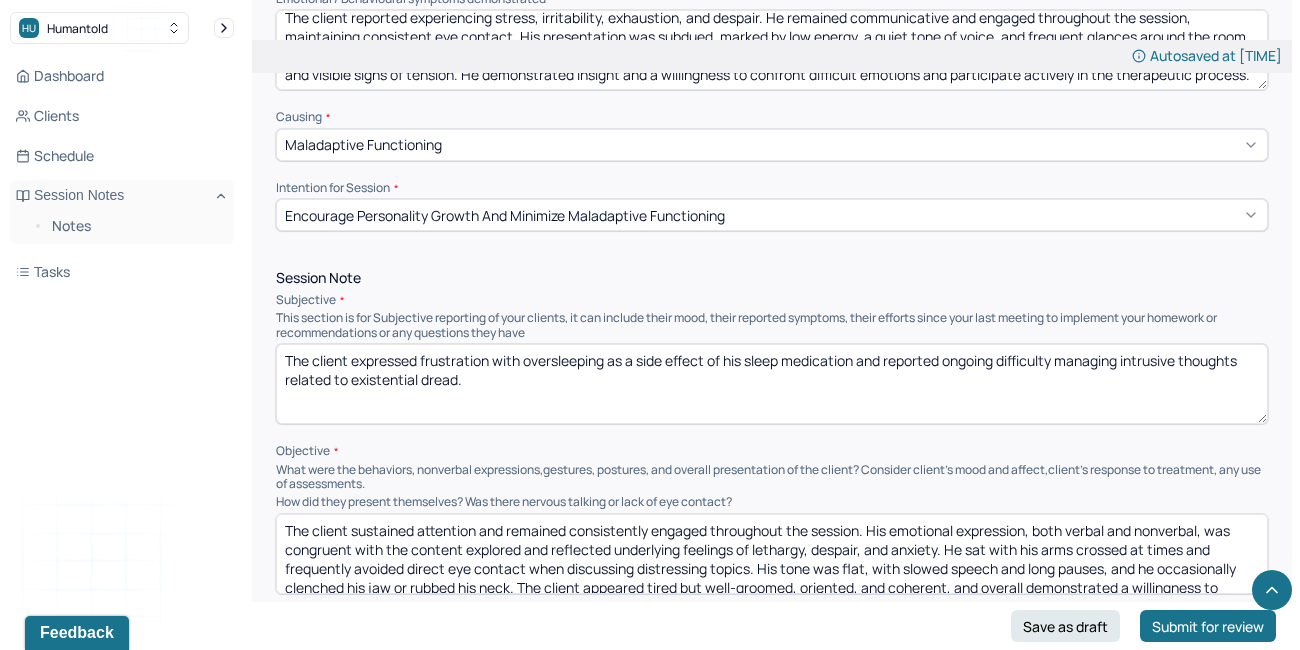 type on "The client reported experiencing stress, irritability, exhaustion, and despair. He remained communicative and engaged throughout the session, maintaining consistent eye contact. His presentation was subdued, marked by low energy, a quiet tone of voice, and frequent glances around the room while speaking. He leaned forward when discussing emotionally difficult topics, and his posture and facial expressions alternated between a flat affect and visible signs of tension. He demonstrated insight and a willingness to confront difficult emotions and participate actively in the therapeutic process." 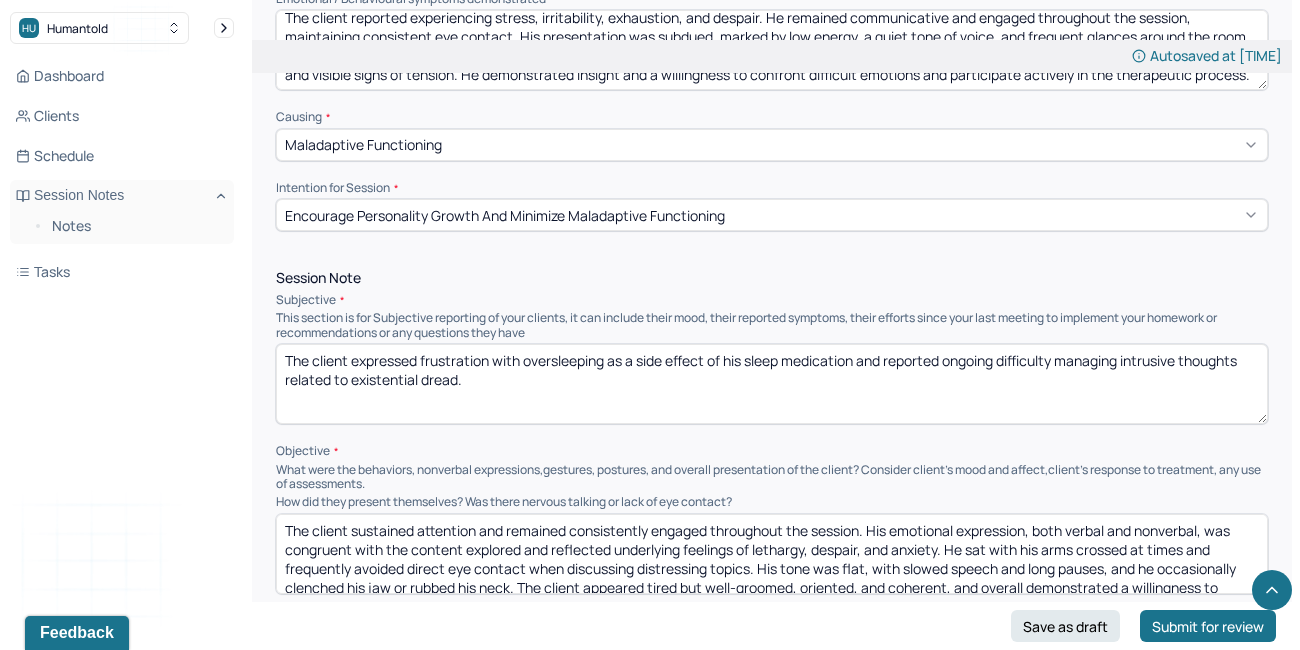drag, startPoint x: 482, startPoint y: 385, endPoint x: 354, endPoint y: 354, distance: 131.70042 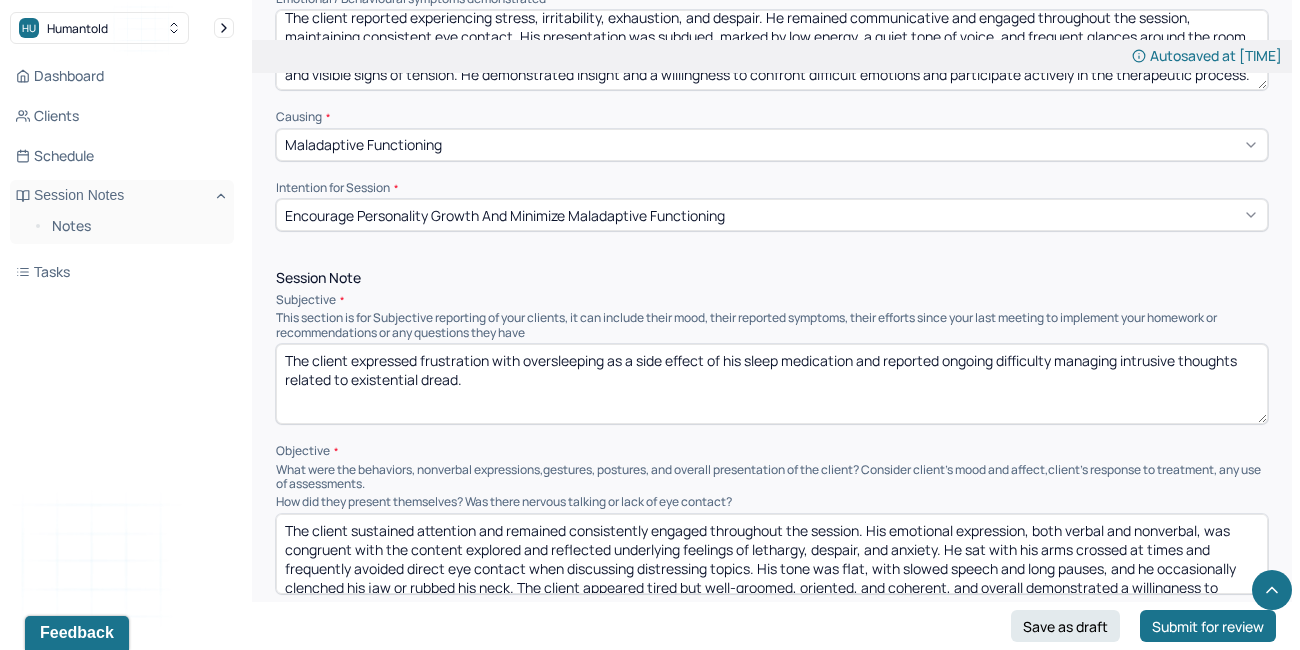 click on "The client expressed frustration with oversleeping as a side effect of his sleep medication and reported ongoing difficulty managing intrusive thoughts related to existential dread." at bounding box center [772, 384] 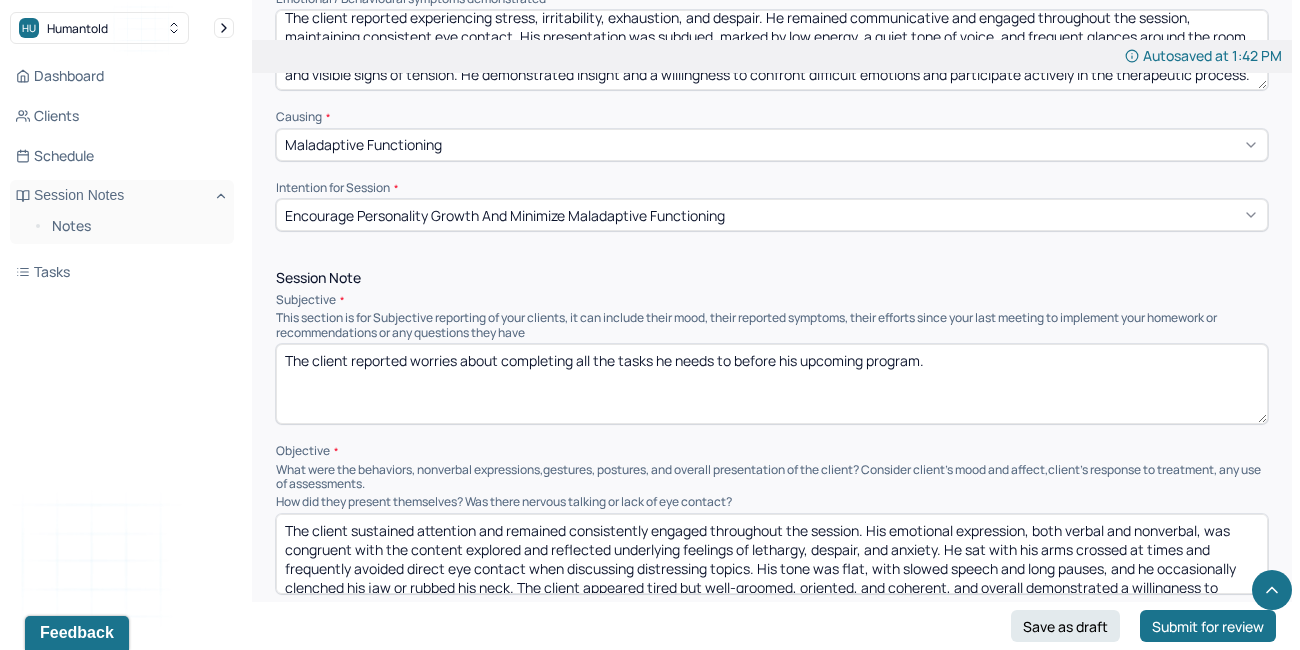 drag, startPoint x: 917, startPoint y: 348, endPoint x: 281, endPoint y: 328, distance: 636.3144 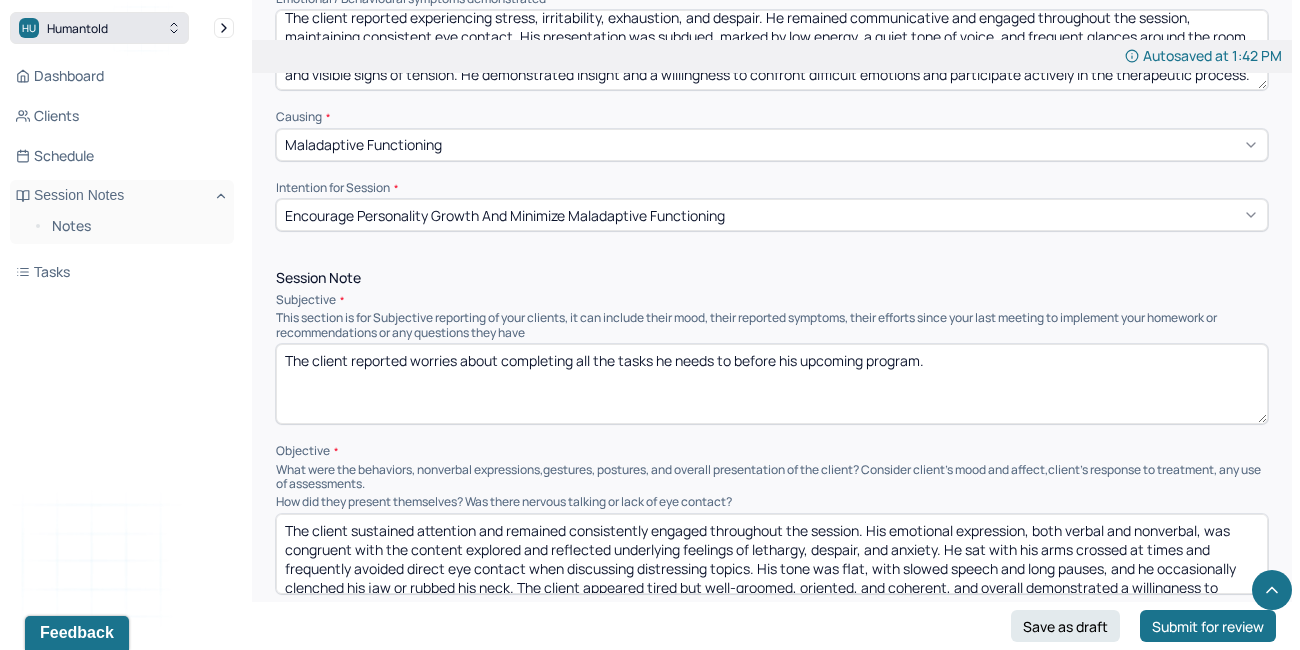 type on "The client reported worries about completing all the tasks he needs to before his upcoming program." 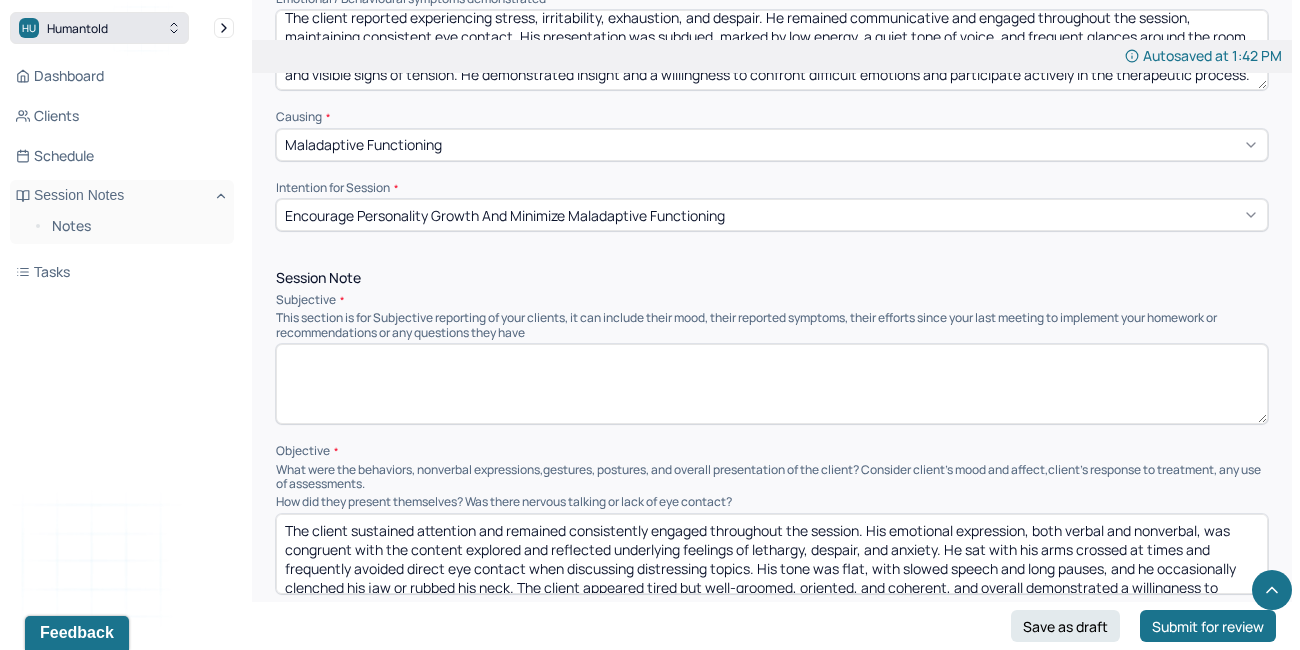 paste on "The client reported ongoing worries about completing all necessary tasks before the start of his upcoming program. He expressed feeling overwhelmed by the number of responsibilities and uncertainty about how to manage them effectively." 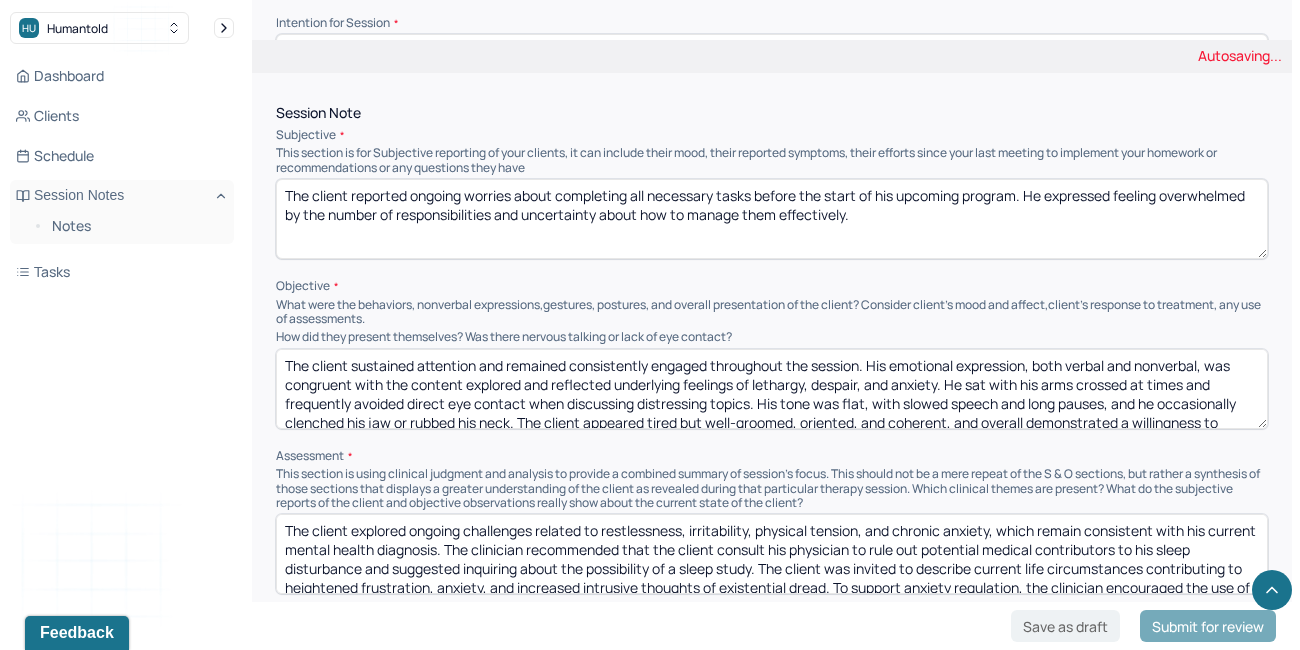 scroll, scrollTop: 1168, scrollLeft: 0, axis: vertical 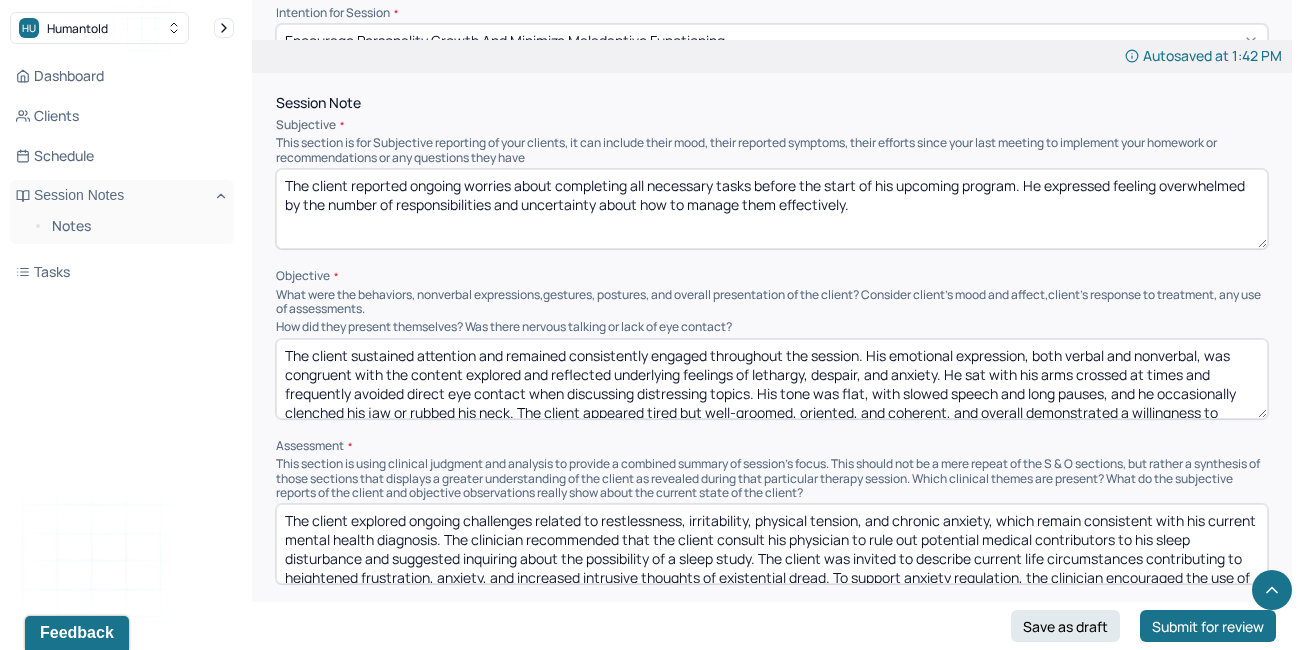 type on "The client reported ongoing worries about completing all necessary tasks before the start of his upcoming program. He expressed feeling overwhelmed by the number of responsibilities and uncertainty about how to manage them effectively." 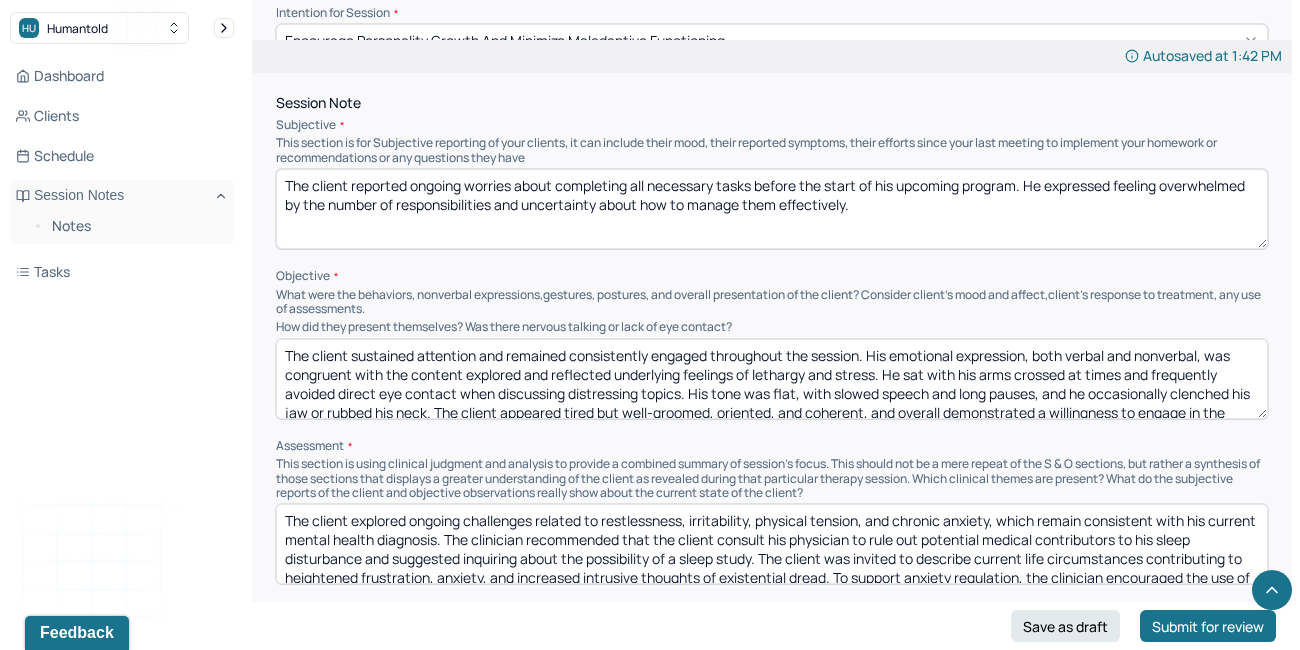 drag, startPoint x: 1152, startPoint y: 368, endPoint x: 930, endPoint y: 366, distance: 222.009 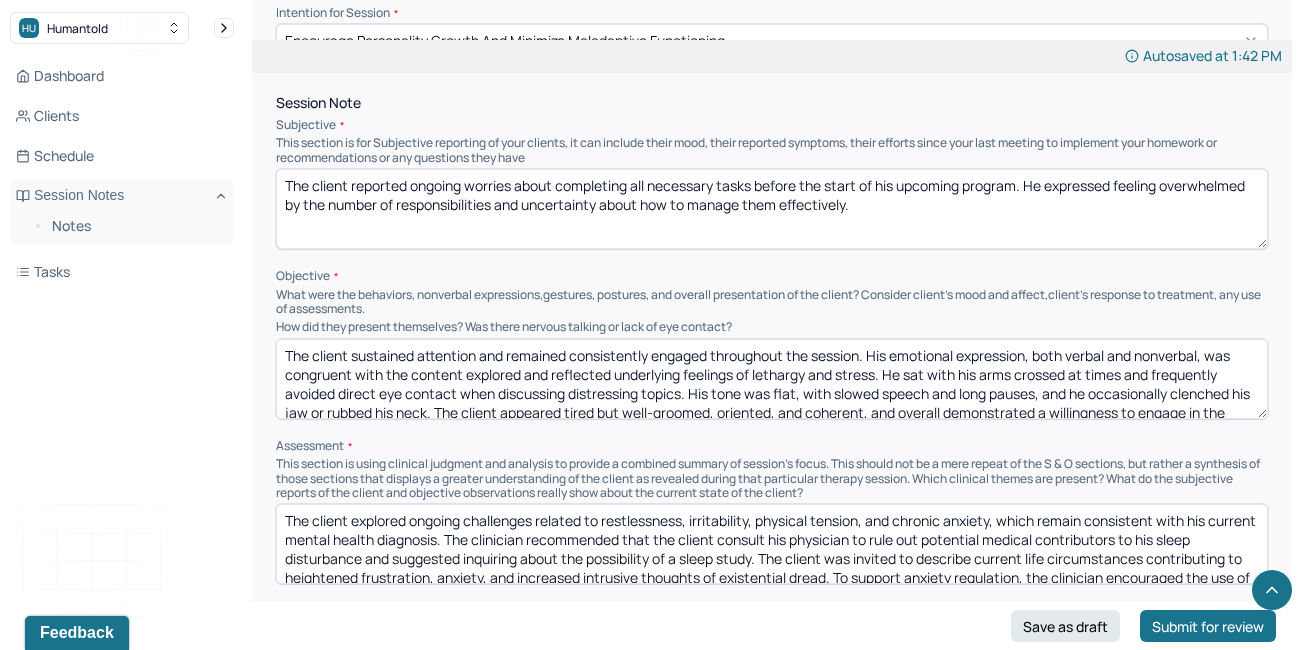 click on "The client sustained attention and remained consistently engaged throughout the session. His emotional expression, both verbal and nonverbal, was congruent with the content explored and reflected underlying feelings of lethargy and stress. He sat with his arms crossed at times and frequently avoided direct eye contact when discussing distressing topics. His tone was flat, with slowed speech and long pauses, and he occasionally clenched his jaw or rubbed his neck. The client appeared tired but well-groomed, oriented, and coherent, and overall demonstrated a willingness to engage in the therapeutic process." at bounding box center (772, 379) 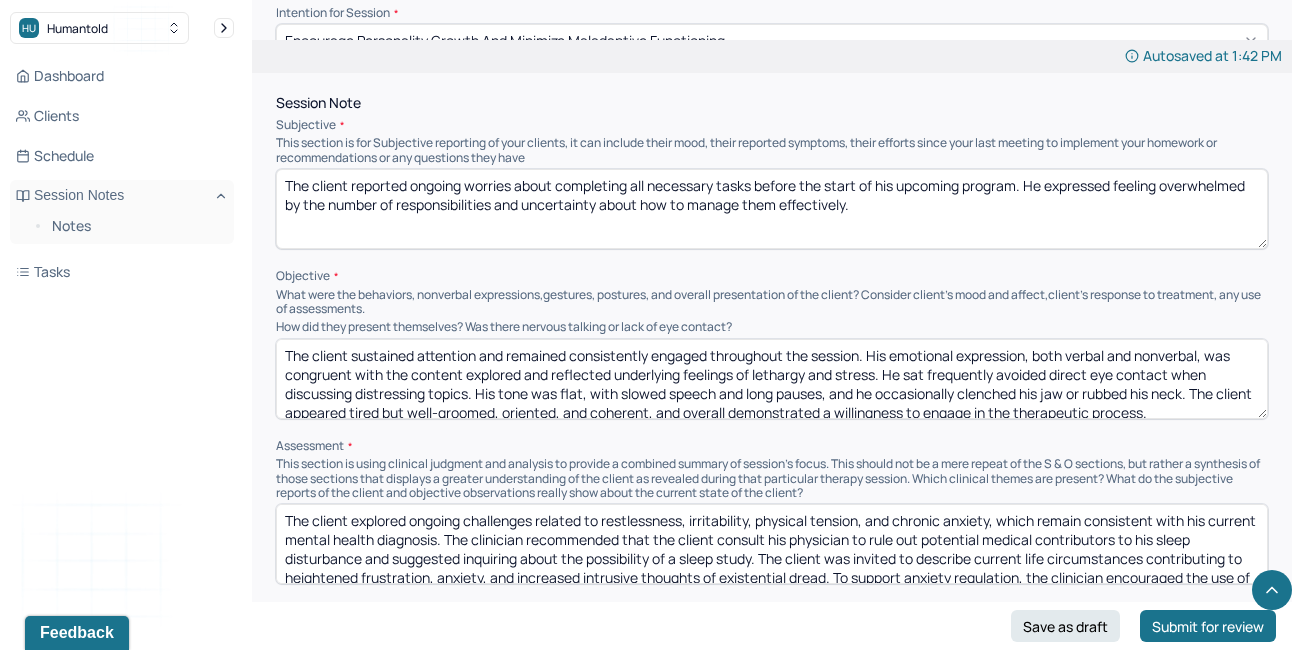 click on "The client sustained attention and remained consistently engaged throughout the session. His emotional expression, both verbal and nonverbal, was congruent with the content explored and reflected underlying feelings of lethargy and stress. He sat frequently avoided direct eye contact when discussing distressing topics. His tone was flat, with slowed speech and long pauses, and he occasionally clenched his jaw or rubbed his neck. The client appeared tired but well-groomed, oriented, and coherent, and overall demonstrated a willingness to engage in the therapeutic process." at bounding box center [772, 379] 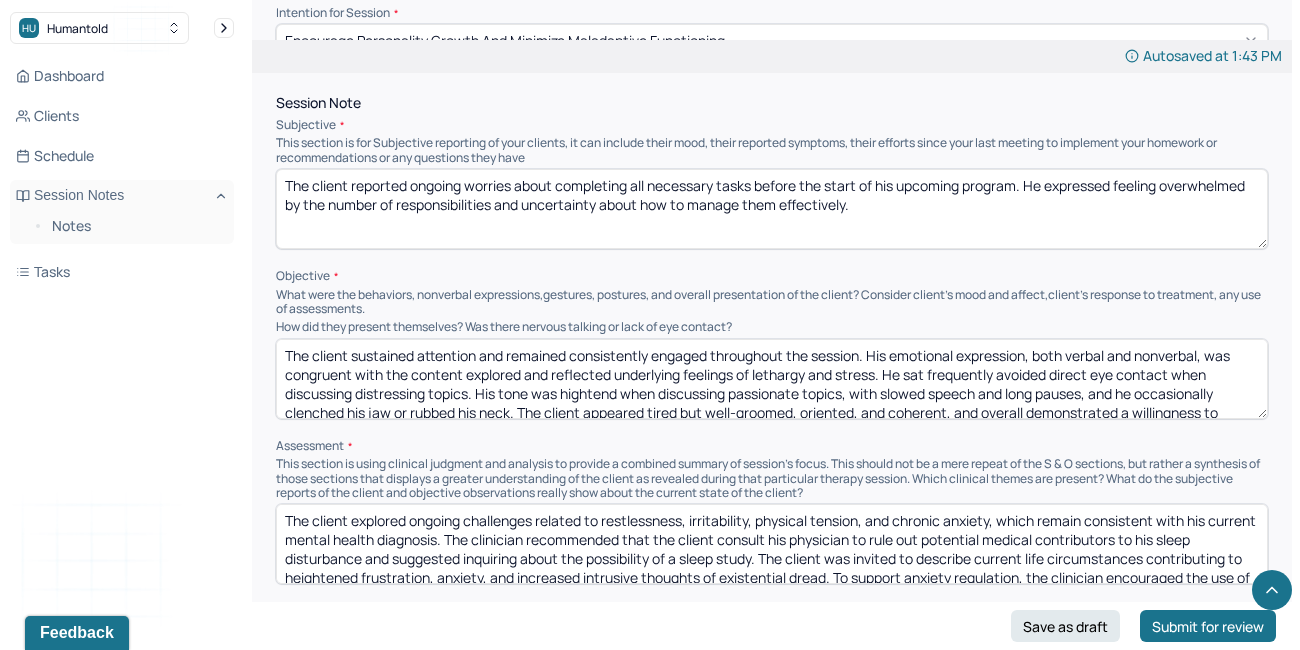 drag, startPoint x: 1096, startPoint y: 387, endPoint x: 858, endPoint y: 383, distance: 238.03362 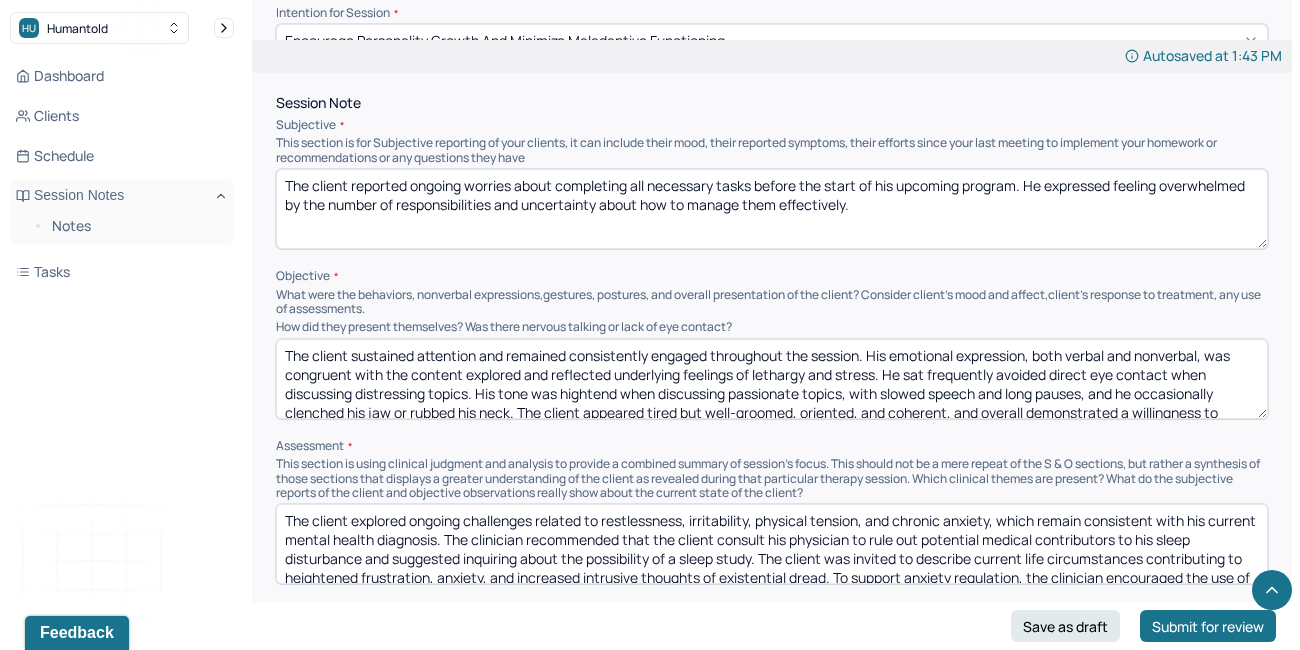 click on "The client sustained attention and remained consistently engaged throughout the session. His emotional expression, both verbal and nonverbal, was congruent with the content explored and reflected underlying feelings of lethargy and stress. He sat frequently avoided direct eye contact when discussing distressing topics. His tone was hightend when discussing passionate topics, with slowed speech and long pauses, and he occasionally clenched his jaw or rubbed his neck. The client appeared tired but well-groomed, oriented, and coherent, and overall demonstrated a willingness to engage in the therapeutic process." at bounding box center (772, 379) 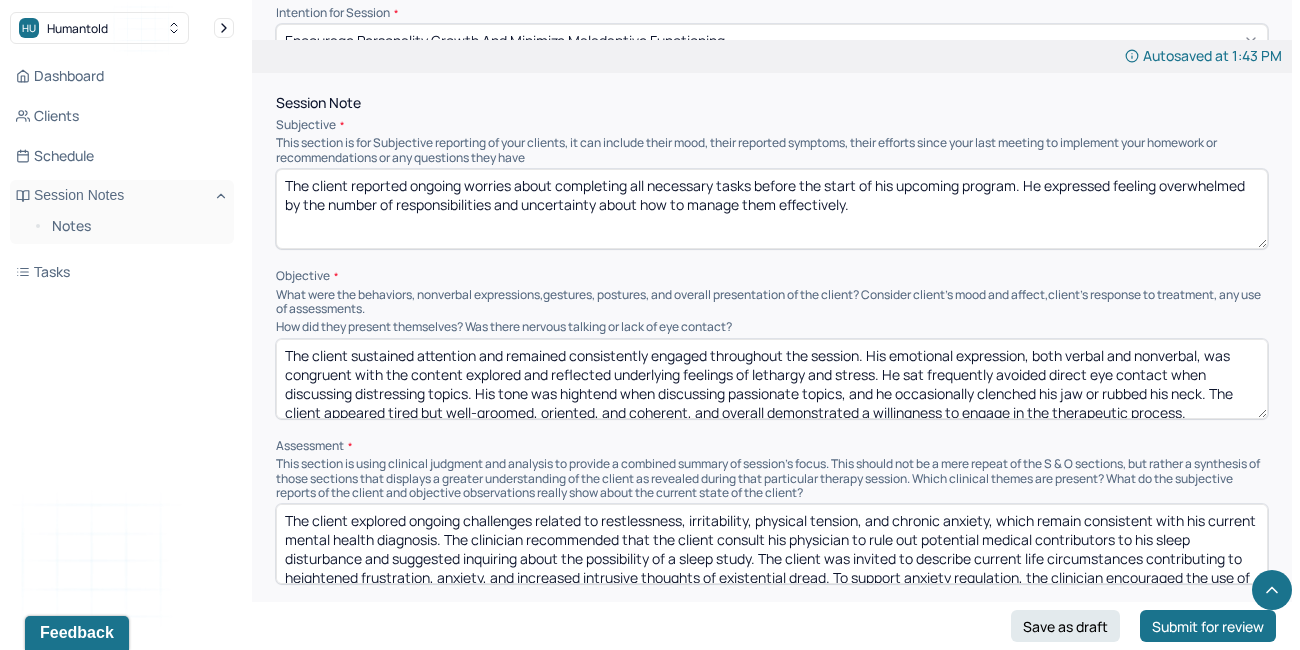 drag, startPoint x: 1210, startPoint y: 389, endPoint x: 1185, endPoint y: 389, distance: 25 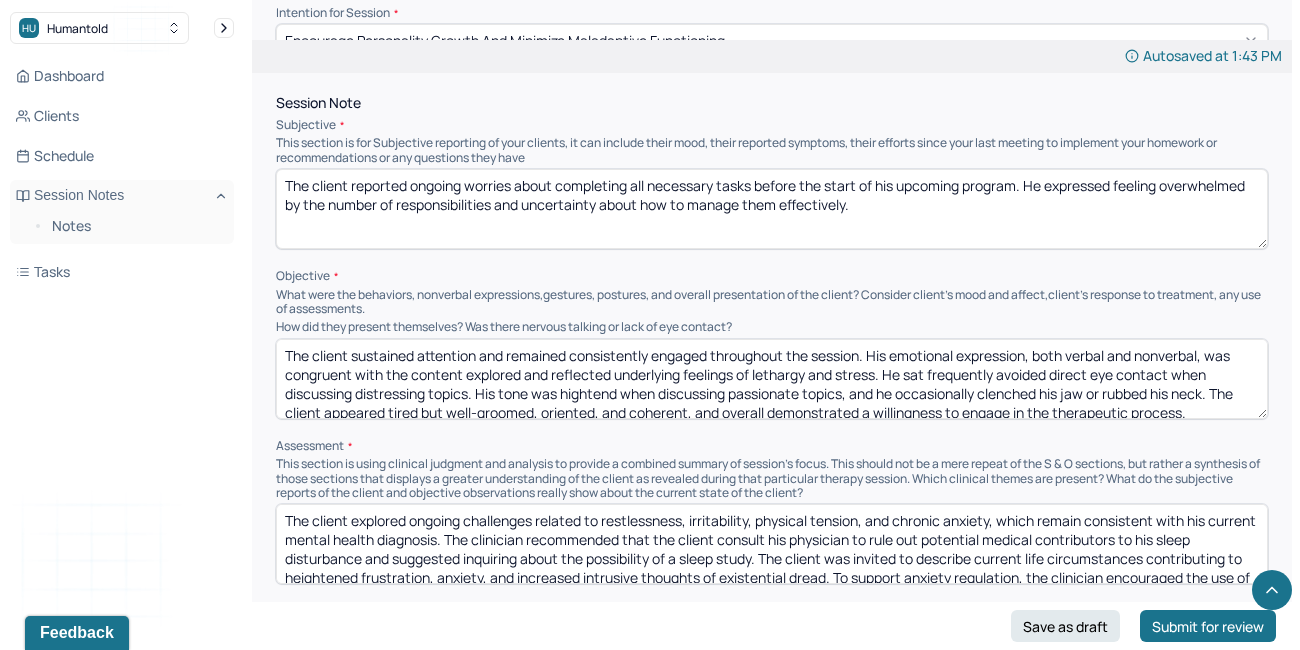 click on "The client sustained attention and remained consistently engaged throughout the session. His emotional expression, both verbal and nonverbal, was congruent with the content explored and reflected underlying feelings of lethargy and stress. He sat frequently avoided direct eye contact when discussing distressing topics. His tone was hightend when discussing passionate topics, and he occasionally clenched his jaw or rubbed his neck. The client appeared tired but well-groomed, oriented, and coherent, and overall demonstrated a willingness to engage in the therapeutic process." at bounding box center [772, 379] 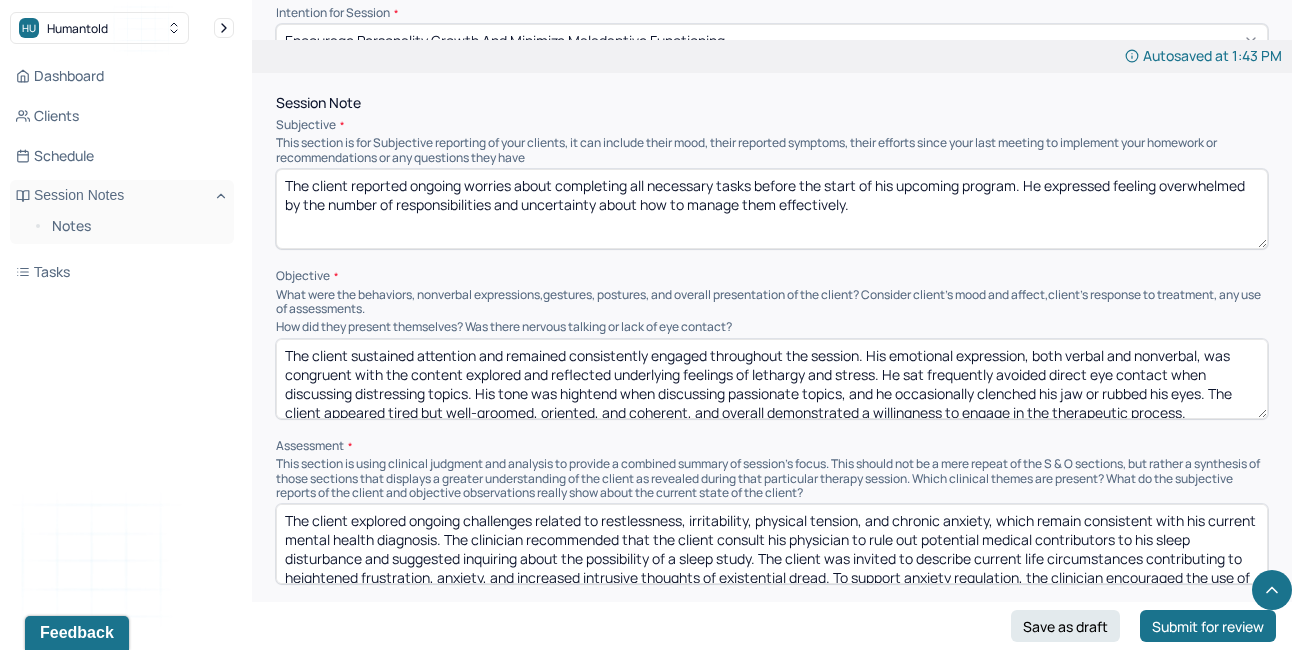 scroll, scrollTop: 9, scrollLeft: 0, axis: vertical 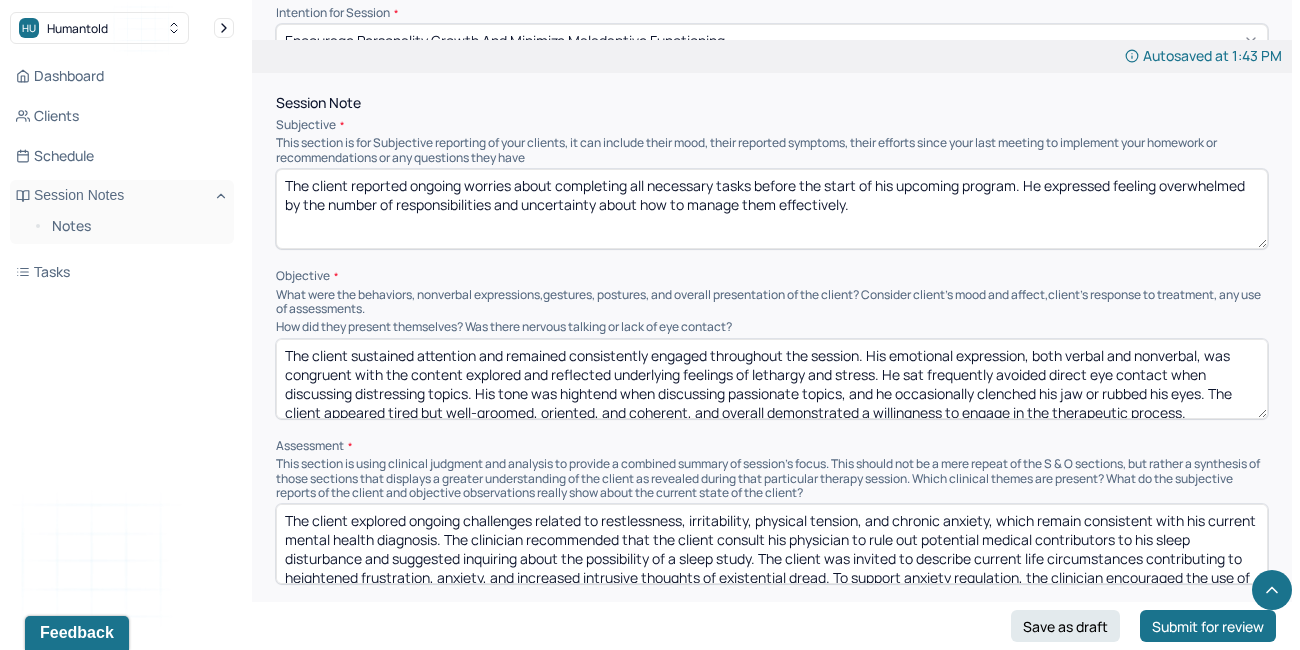 drag, startPoint x: 1209, startPoint y: 398, endPoint x: 324, endPoint y: 323, distance: 888.1723 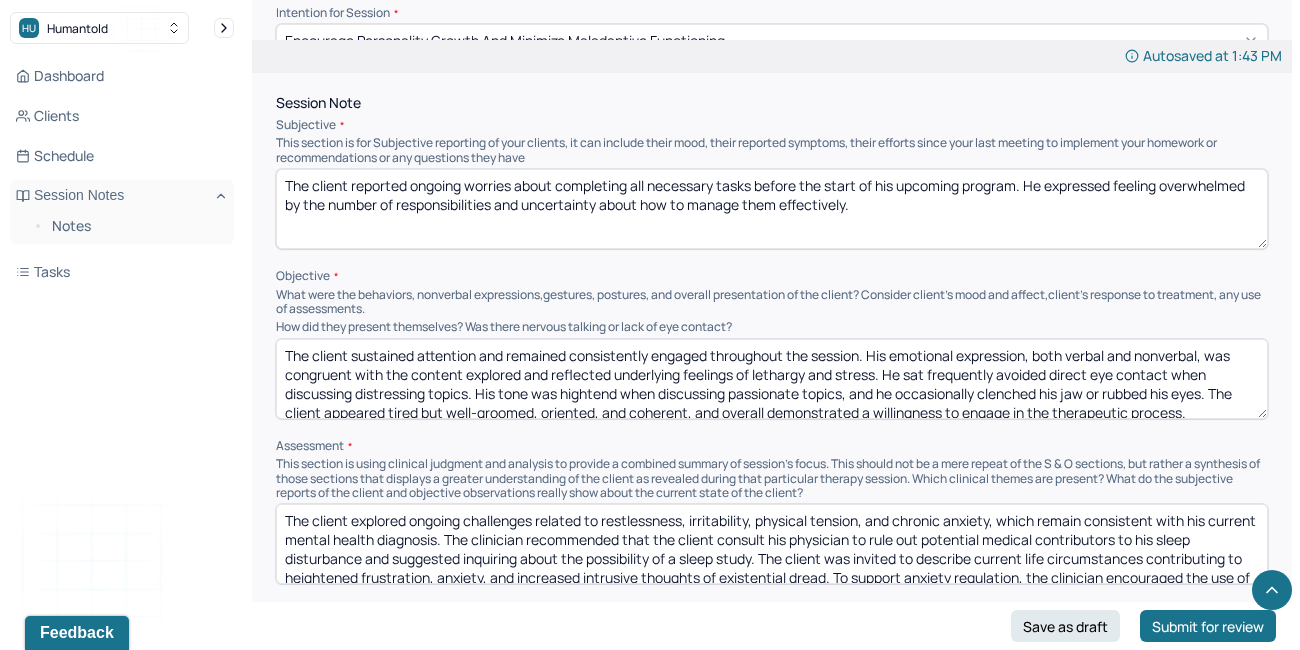type on "The client sustained attention and remained consistently engaged throughout the session. His emotional expression, both verbal and nonverbal, was congruent with the content explored and reflected underlying feelings of lethargy and stress. He sat frequently avoided direct eye contact when discussing distressing topics. His tone was hightend when discussing passionate topics, and he occasionally clenched his jaw or rubbed his eyes. The client appeared tired but well-groomed, oriented, and coherent, and overall demonstrated a willingness to engage in the therapeutic process." 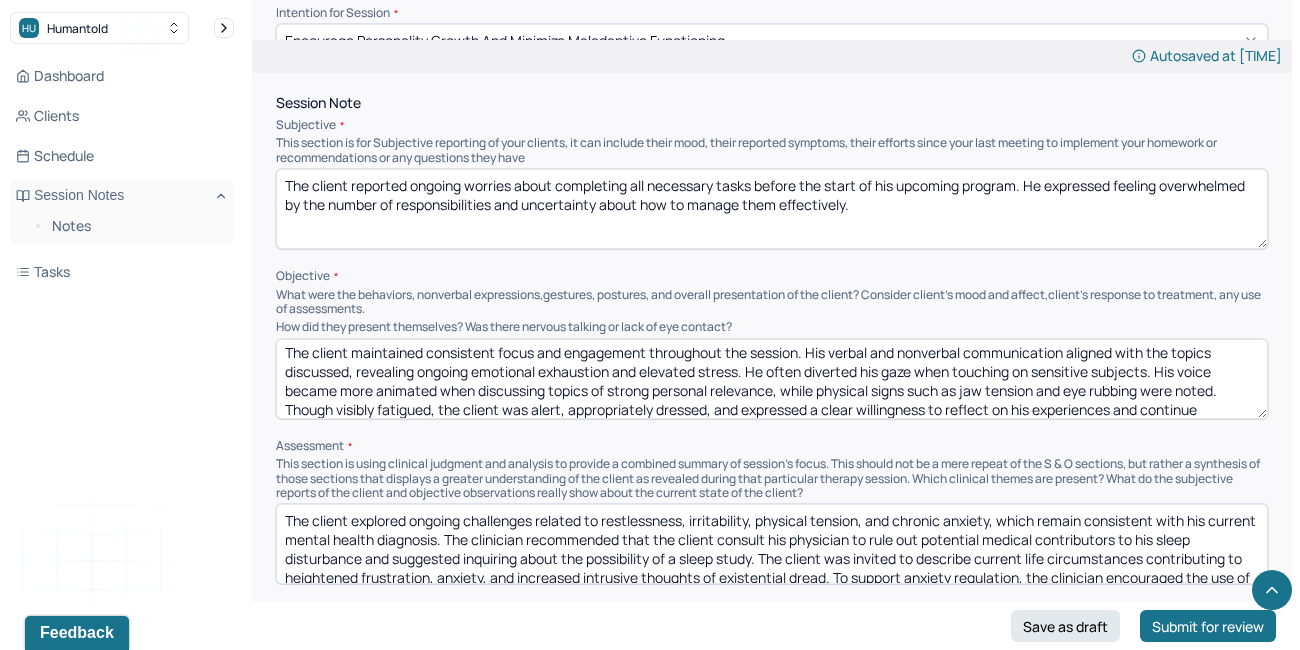 scroll, scrollTop: 0, scrollLeft: 0, axis: both 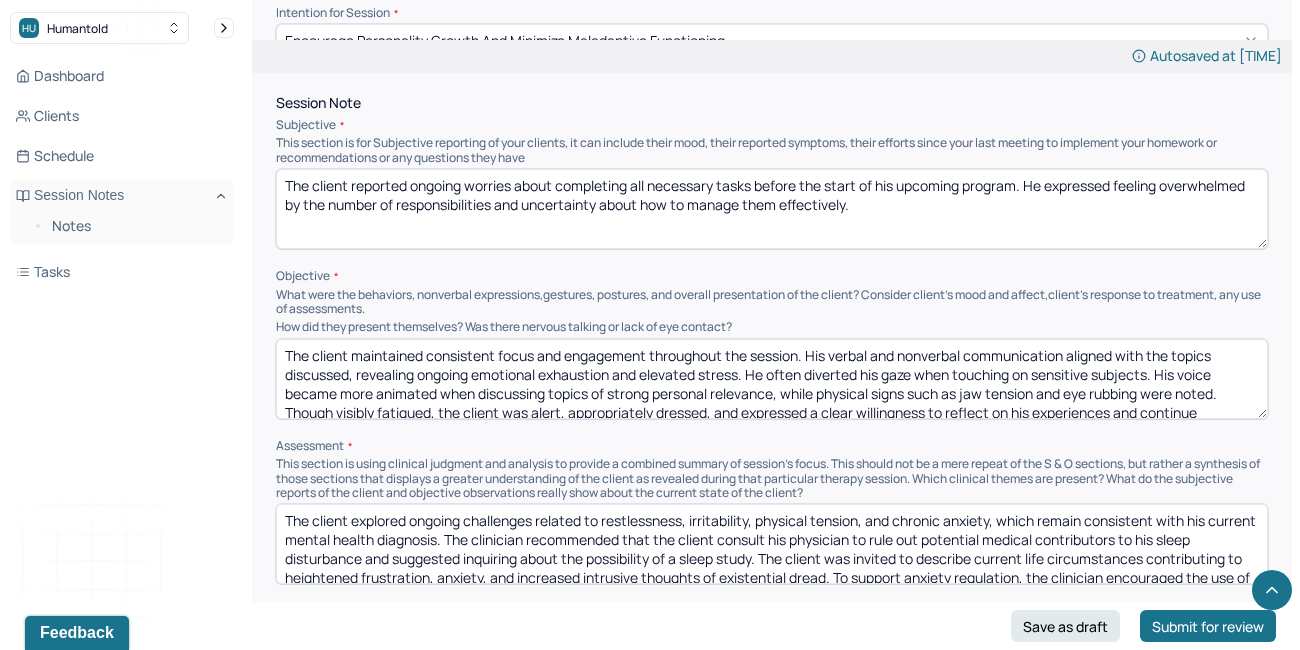 click on "The client maintained consistent focus and engagement throughout the session. His verbal and nonverbal communication aligned with the topics discussed, revealing ongoing emotional exhaustion and elevated stress. He often diverted his gaze when touching on sensitive subjects. His voice became more animated when discussing topics of strong personal relevance, while physical signs such as jaw tension and eye rubbing were noted. Though visibly fatigued, the client was alert, appropriately dressed, and expressed a clear willingness to reflect on his experiences and continue therapeutic work." at bounding box center (772, 379) 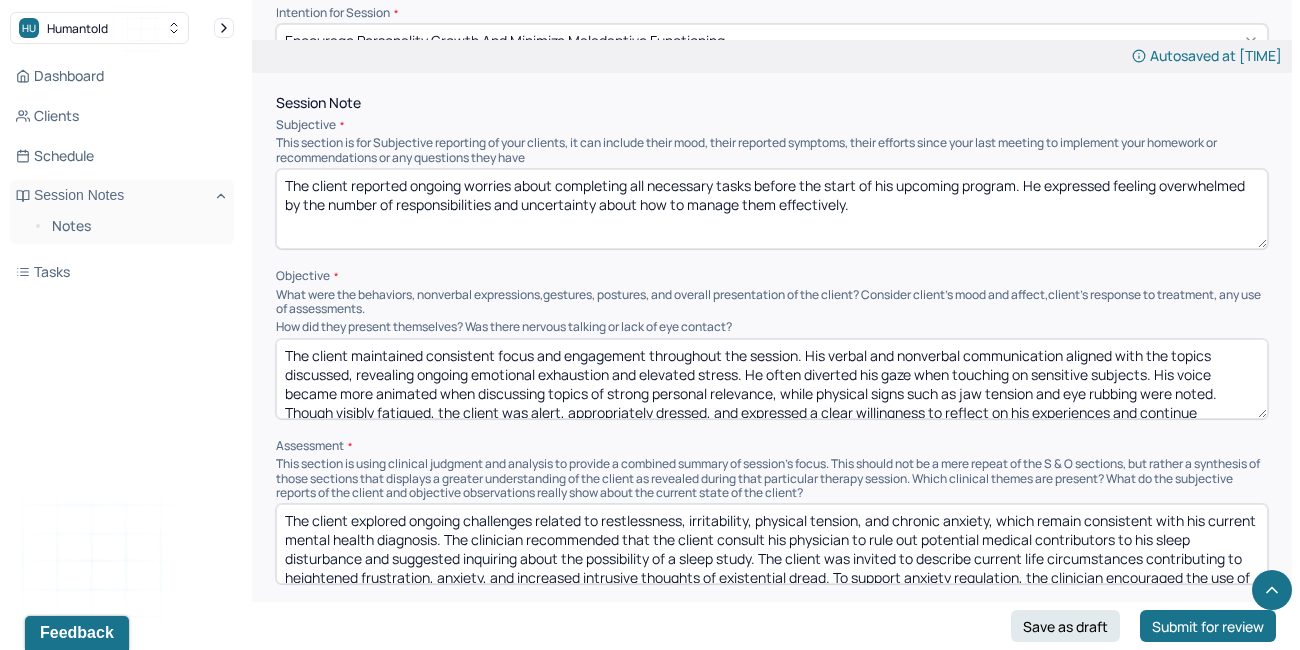 scroll, scrollTop: 28, scrollLeft: 0, axis: vertical 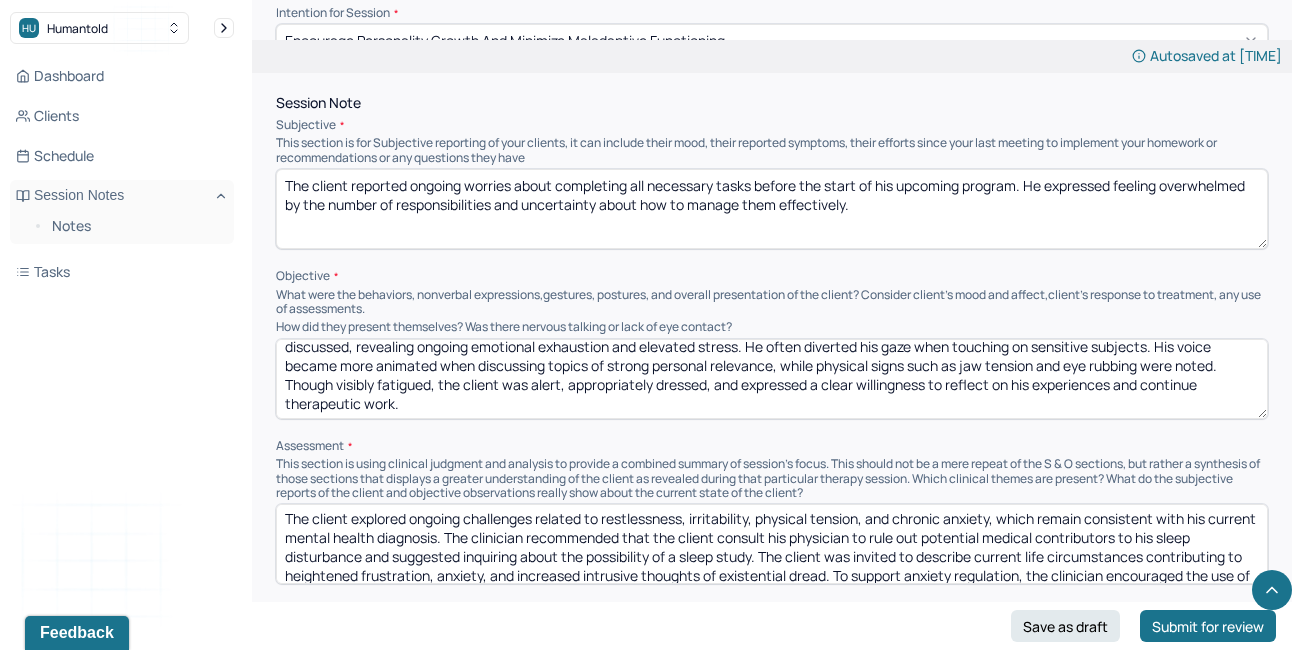 type on "The client maintained consistent focus and engagement throughout the session. His verbal and nonverbal communication aligned with the topics discussed, revealing ongoing emotional exhaustion and elevated stress. He often diverted his gaze when touching on sensitive subjects. His voice became more animated when discussing topics of strong personal relevance, while physical signs such as jaw tension and eye rubbing were noted. Though visibly fatigued, the client was alert, appropriately dressed, and expressed a clear willingness to reflect on his experiences and continue therapeutic work." 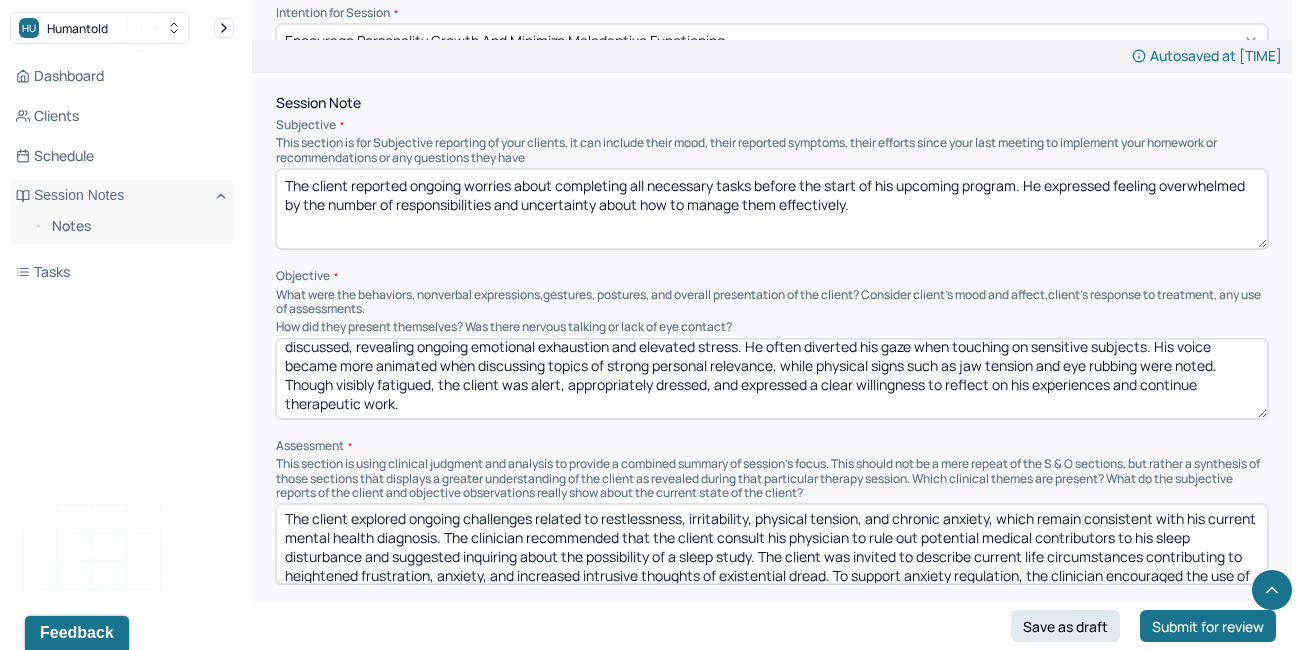 scroll, scrollTop: 47, scrollLeft: 0, axis: vertical 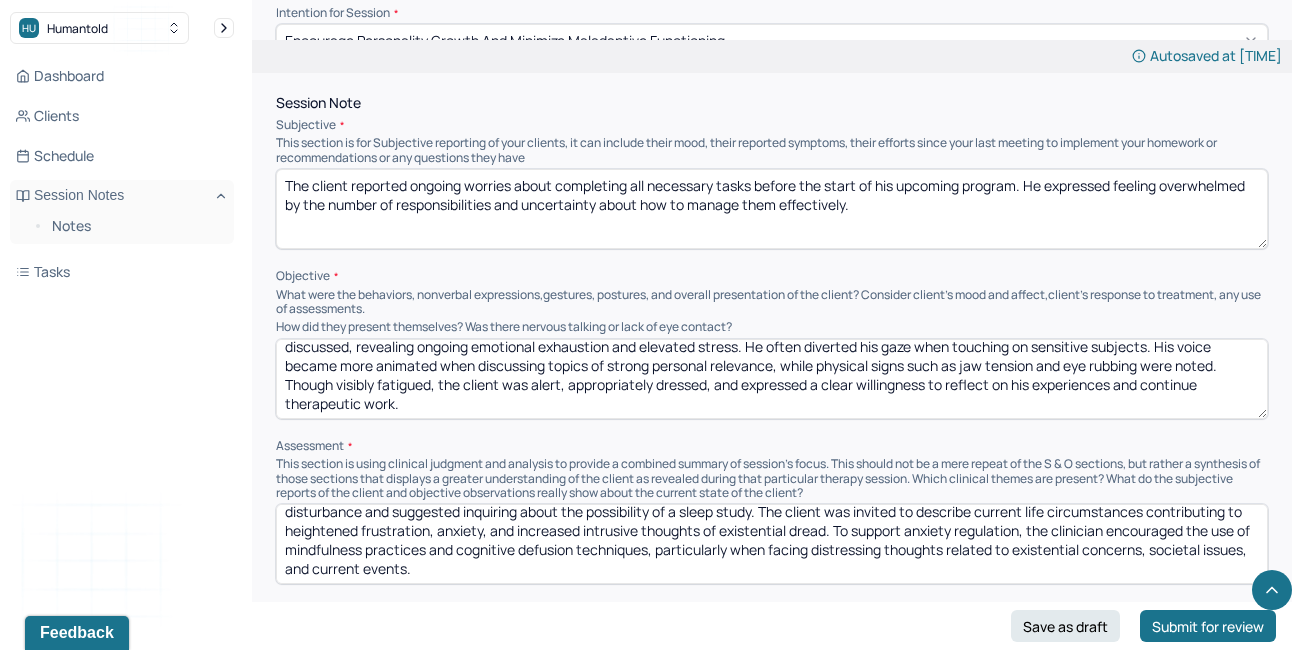 drag, startPoint x: 499, startPoint y: 528, endPoint x: 833, endPoint y: 526, distance: 334.00598 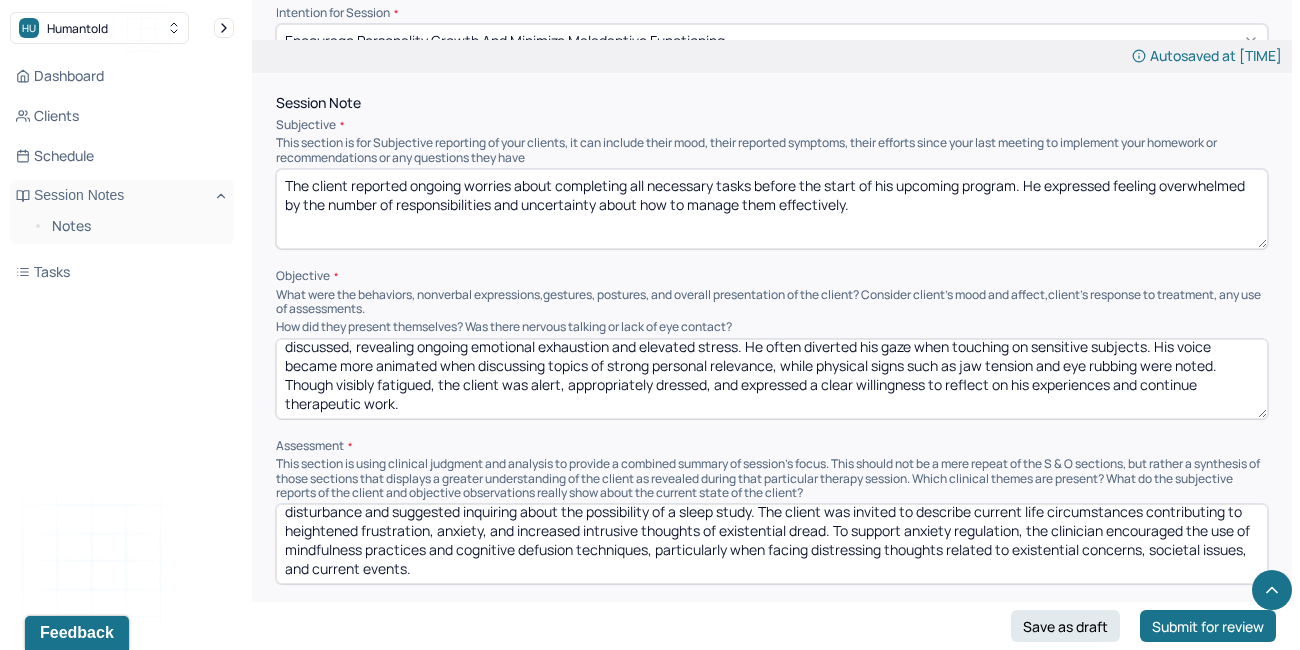 click on "The client explored ongoing challenges related to restlessness, irritability, physical tension, and chronic anxiety, which remain consistent with his current mental health diagnosis. The clinician recommended that the client consult his physician to rule out potential medical contributors to his sleep disturbance and suggested inquiring about the possibility of a sleep study. The client was invited to describe current life circumstances contributing to heightened frustration, anxiety, and increased intrusive thoughts of existential dread. To support anxiety regulation, the clinician encouraged the use of mindfulness practices and cognitive defusion techniques, particularly when facing distressing thoughts related to existential concerns, societal issues, and current events." at bounding box center (772, 544) 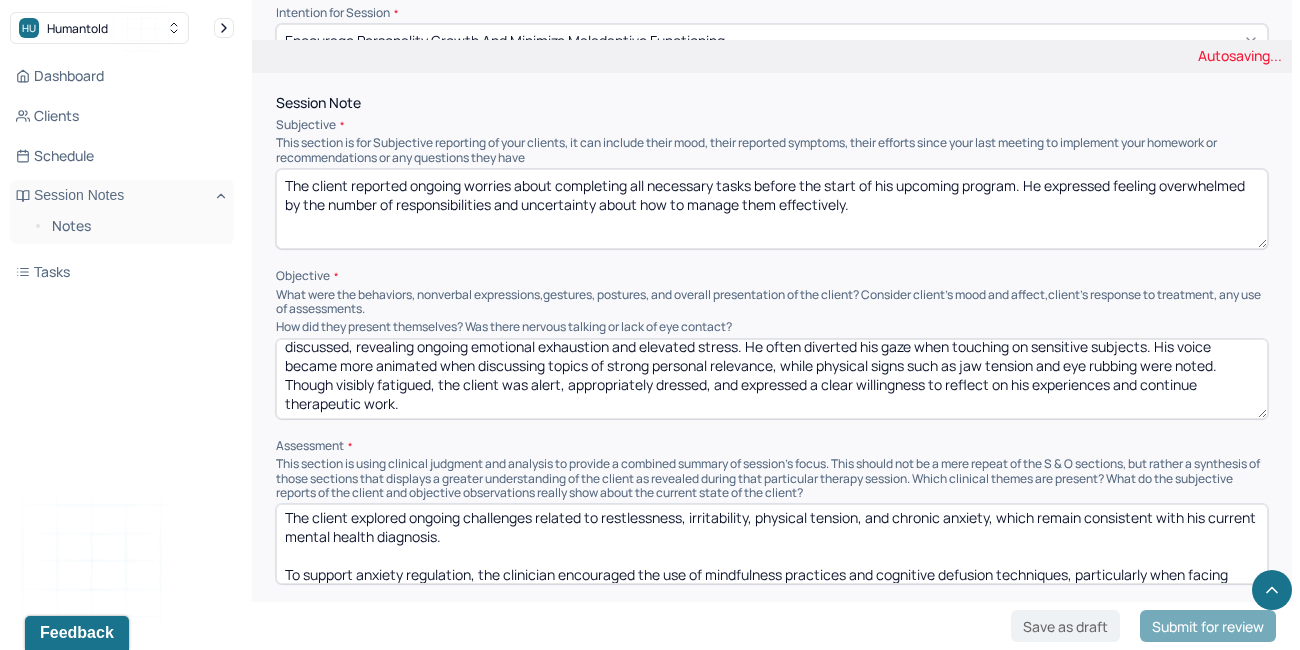 scroll, scrollTop: 28, scrollLeft: 0, axis: vertical 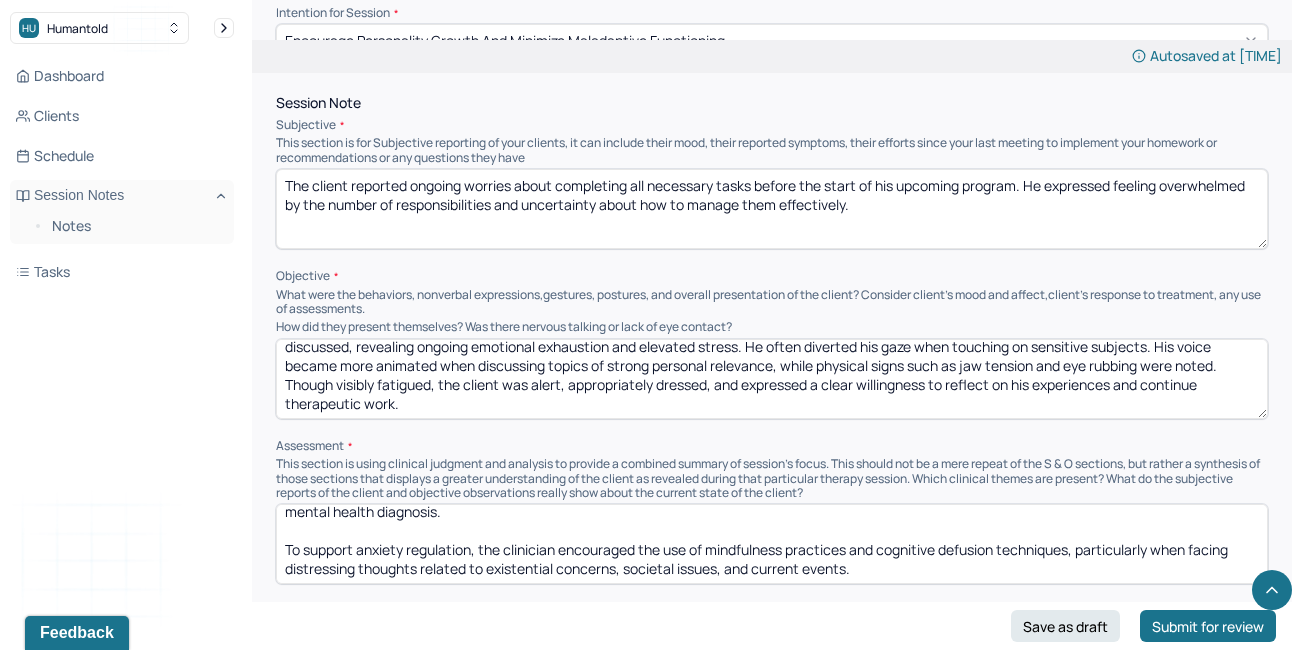 drag, startPoint x: 559, startPoint y: 542, endPoint x: 930, endPoint y: 565, distance: 371.71225 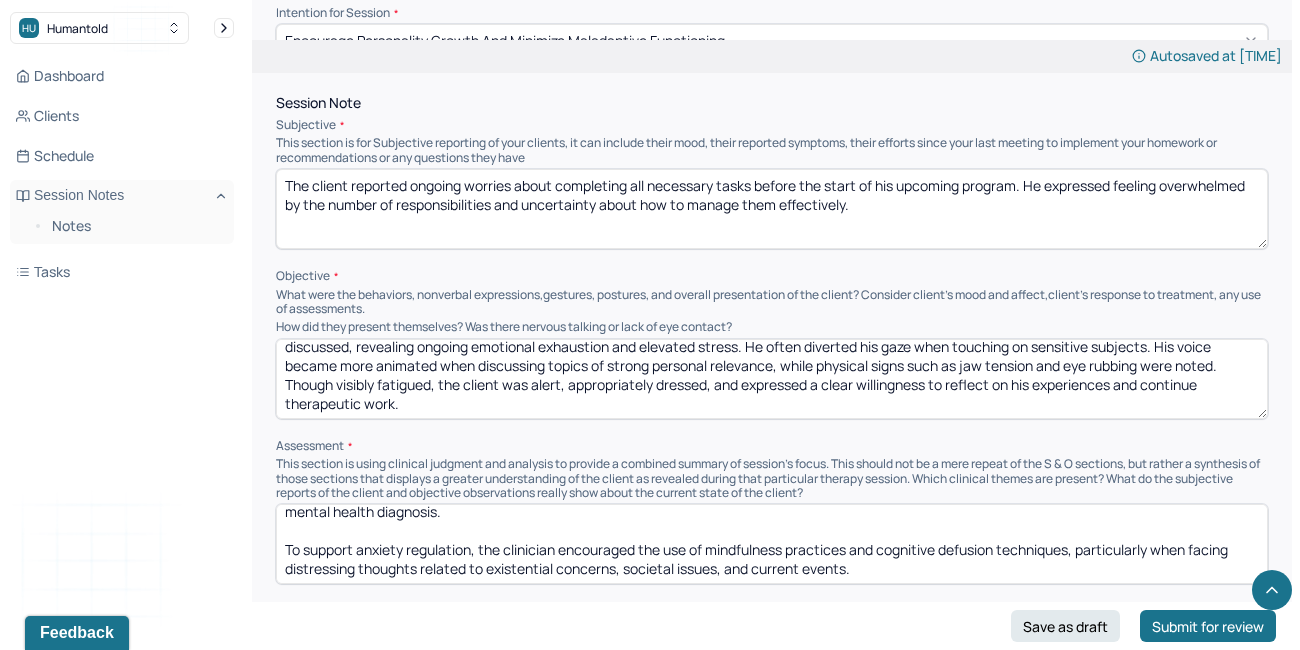 click on "The client explored ongoing challenges related to restlessness, irritability, physical tension, and chronic anxiety, which remain consistent with his current mental health diagnosis.
To support anxiety regulation, the clinician encouraged the use of mindfulness practices and cognitive defusion techniques, particularly when facing distressing thoughts related to existential concerns, societal issues, and current events." at bounding box center (772, 544) 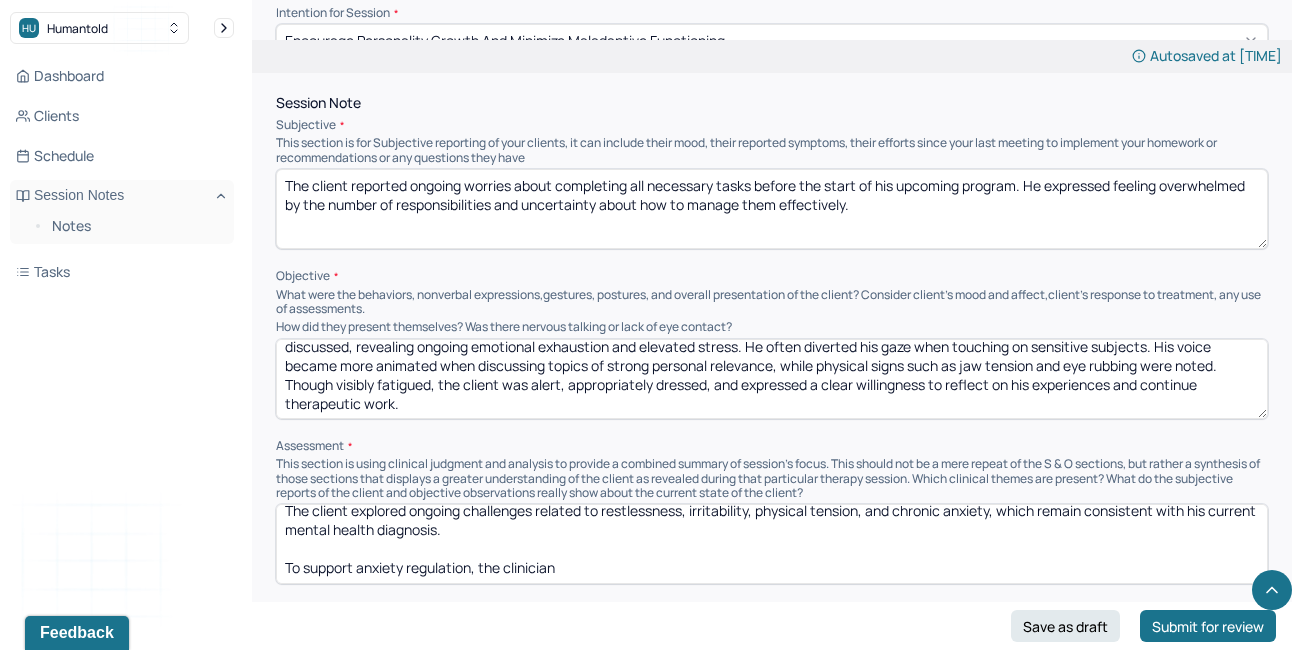 scroll, scrollTop: 9, scrollLeft: 0, axis: vertical 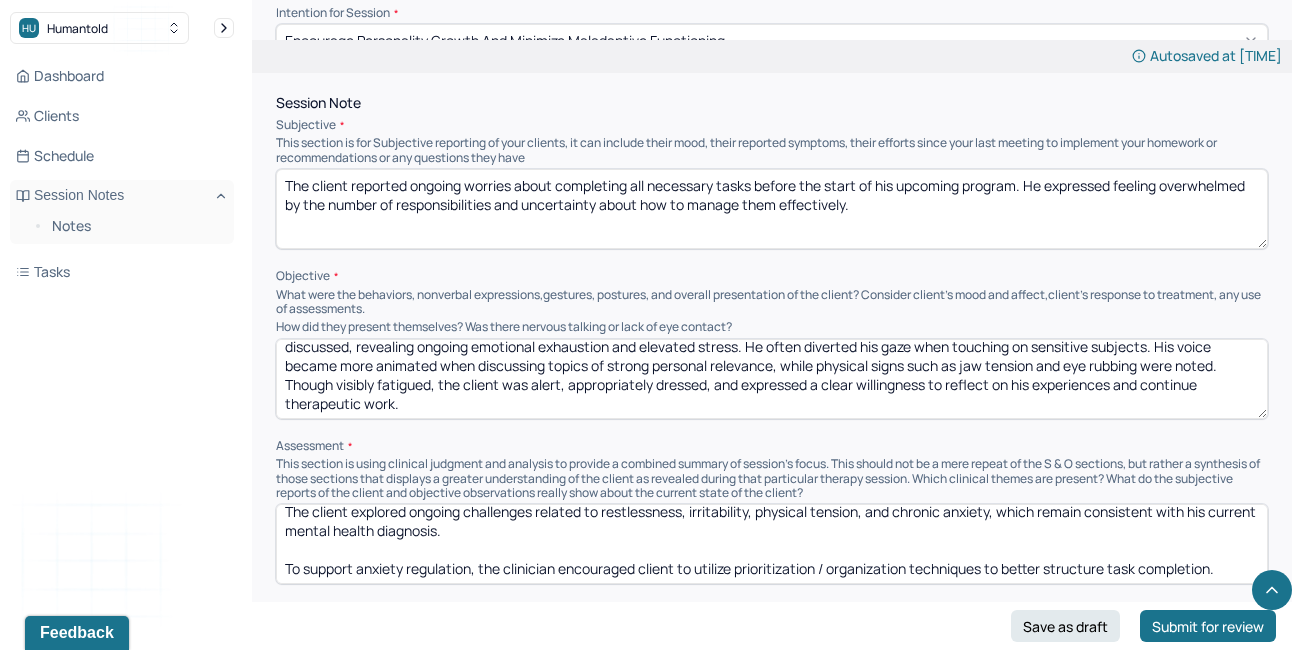 click on "The client explored ongoing challenges related to restlessness, irritability, physical tension, and chronic anxiety, which remain consistent with his current mental health diagnosis.
To support anxiety regulation, the clinician encouraged client to utilize prioritization / organization techniques to better structure task completion." at bounding box center [772, 544] 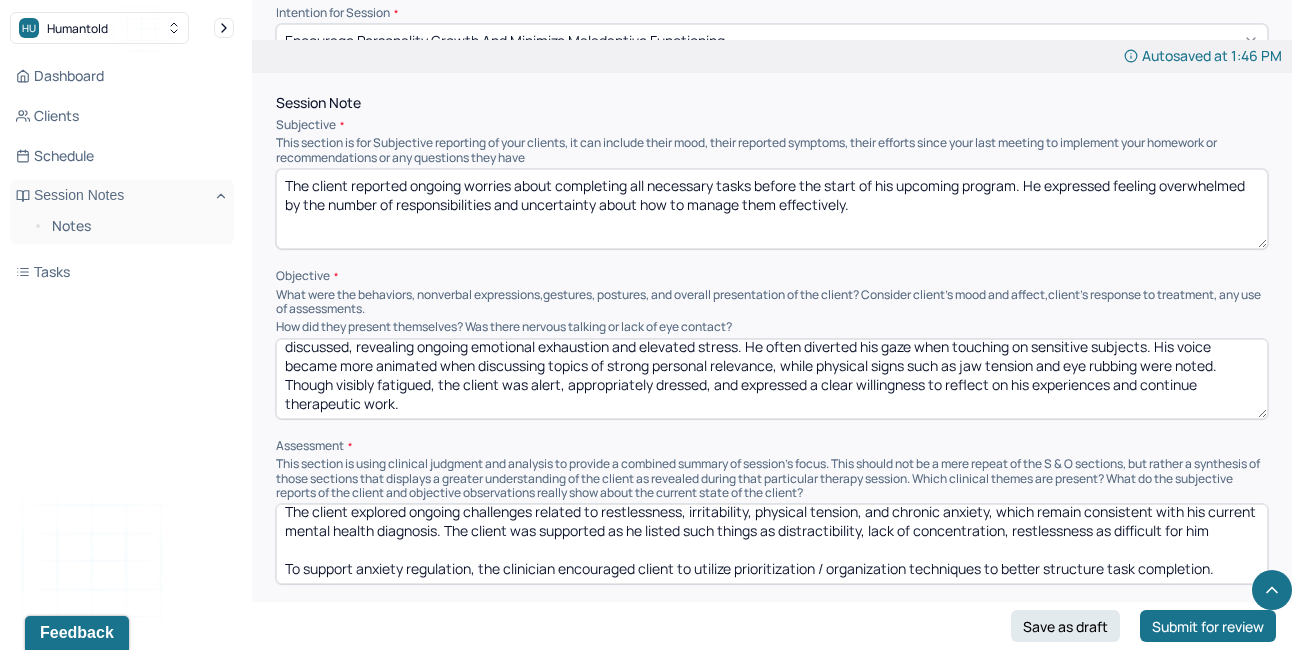 scroll, scrollTop: 28, scrollLeft: 0, axis: vertical 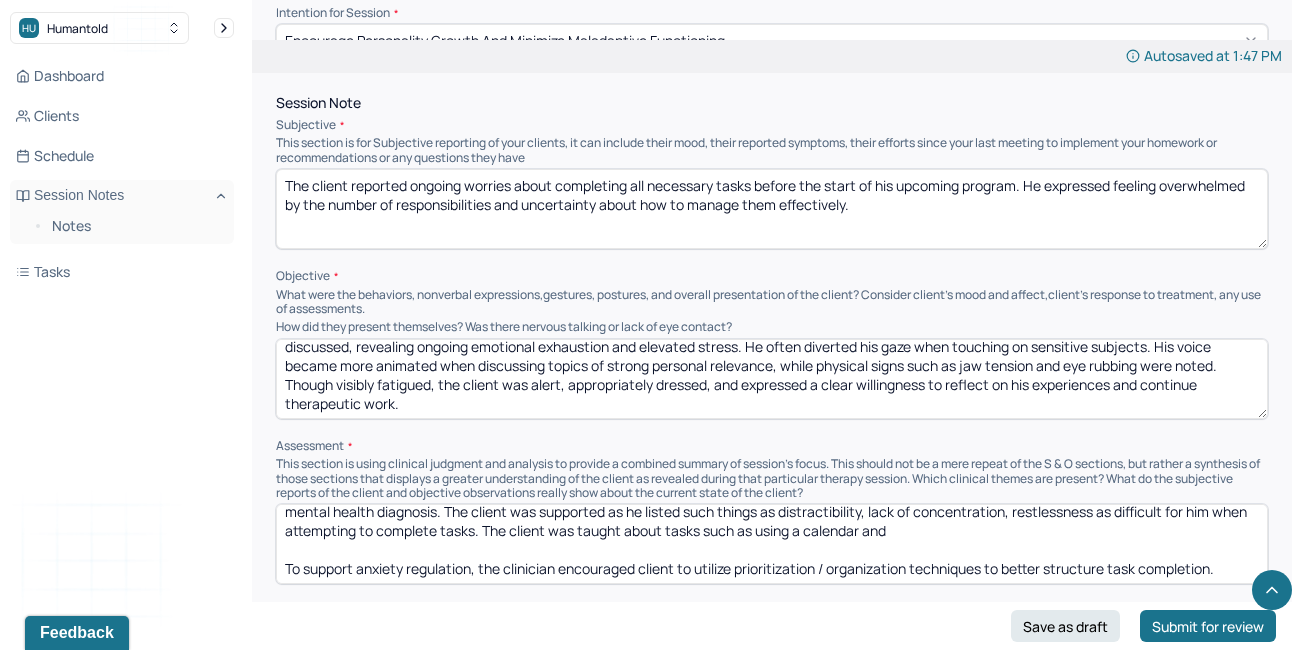 click on "The client explored ongoing challenges related to restlessness, irritability, physical tension, and chronic anxiety, which remain consistent with his current mental health diagnosis. The client was supported as he listed such things as distractibility, lack of concentration, restlessness as difficult for him when attempting to complete tasks. The client was taught about tasks such as using a calendar and
To support anxiety regulation, the clinician encouraged client to utilize prioritization / organization techniques to better structure task completion." at bounding box center (772, 544) 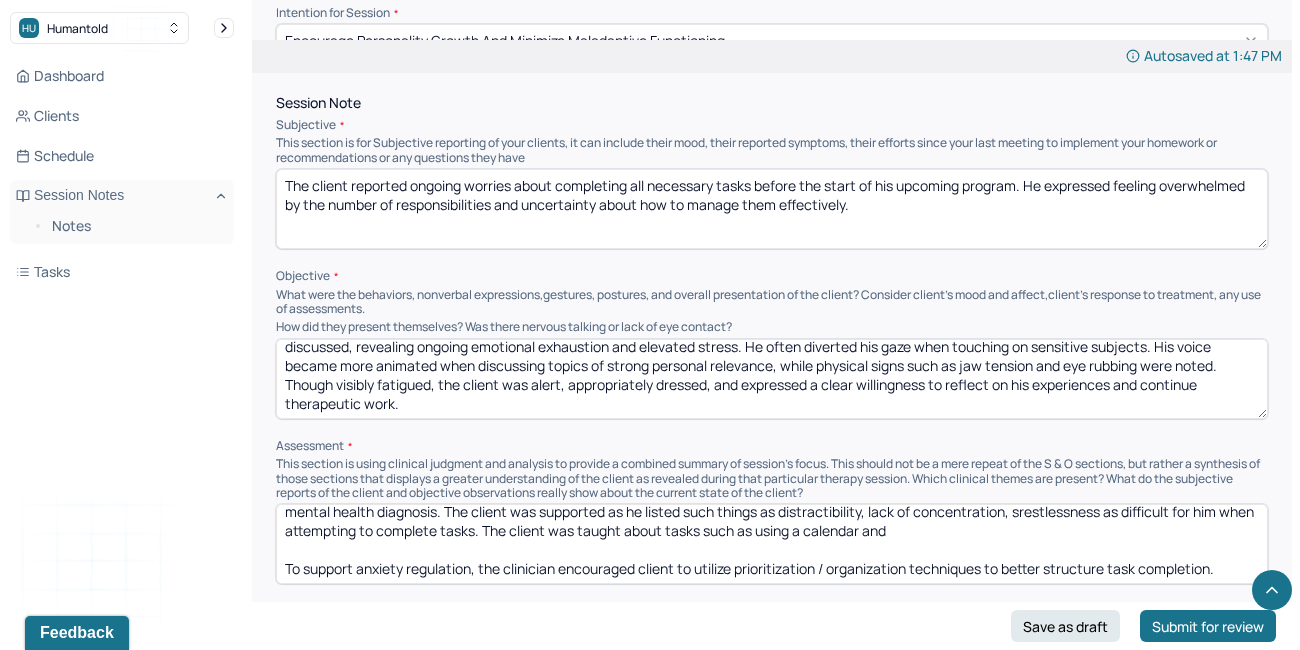 scroll, scrollTop: 25, scrollLeft: 0, axis: vertical 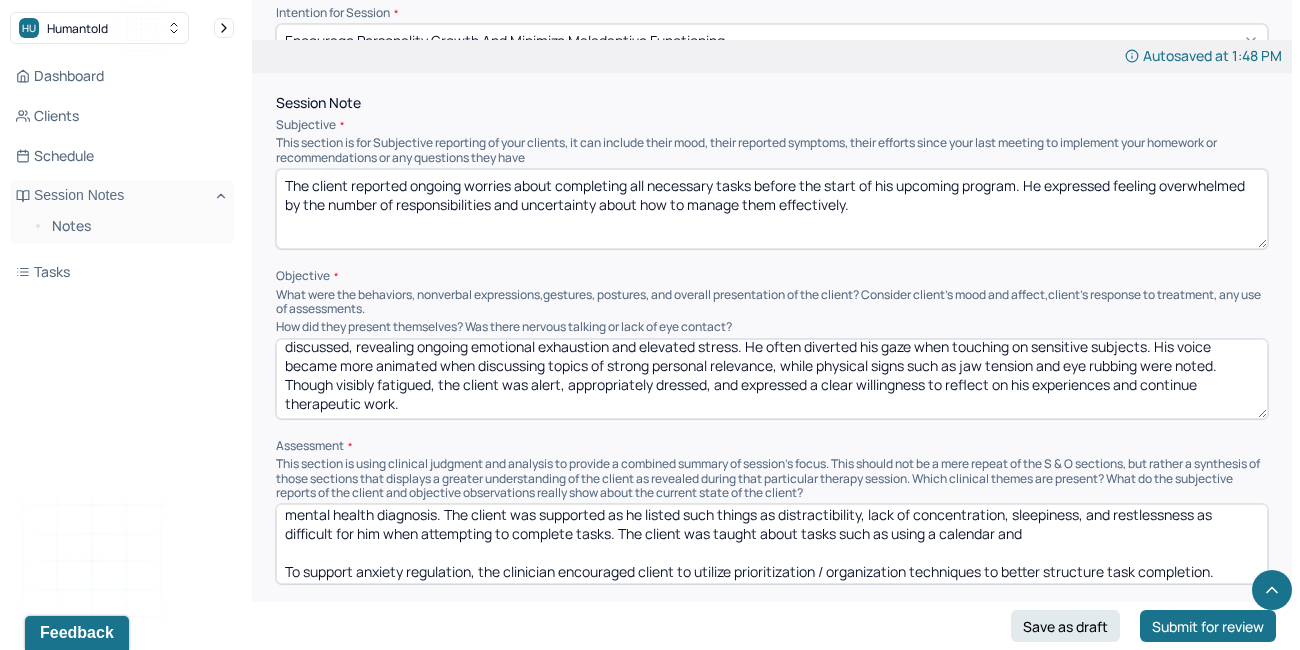 click on "The client explored ongoing challenges related to restlessness, irritability, physical tension, and chronic anxiety, which remain consistent with his current mental health diagnosis. The client was supported as he listed such things as distractibility, lack of concentration, sleepiness, and restlessness as difficult for him when attempting to complete tasks. The client was taught about tasks such as using a calendar and
To support anxiety regulation, the clinician encouraged client to utilize prioritization / organization techniques to better structure task completion." at bounding box center [772, 544] 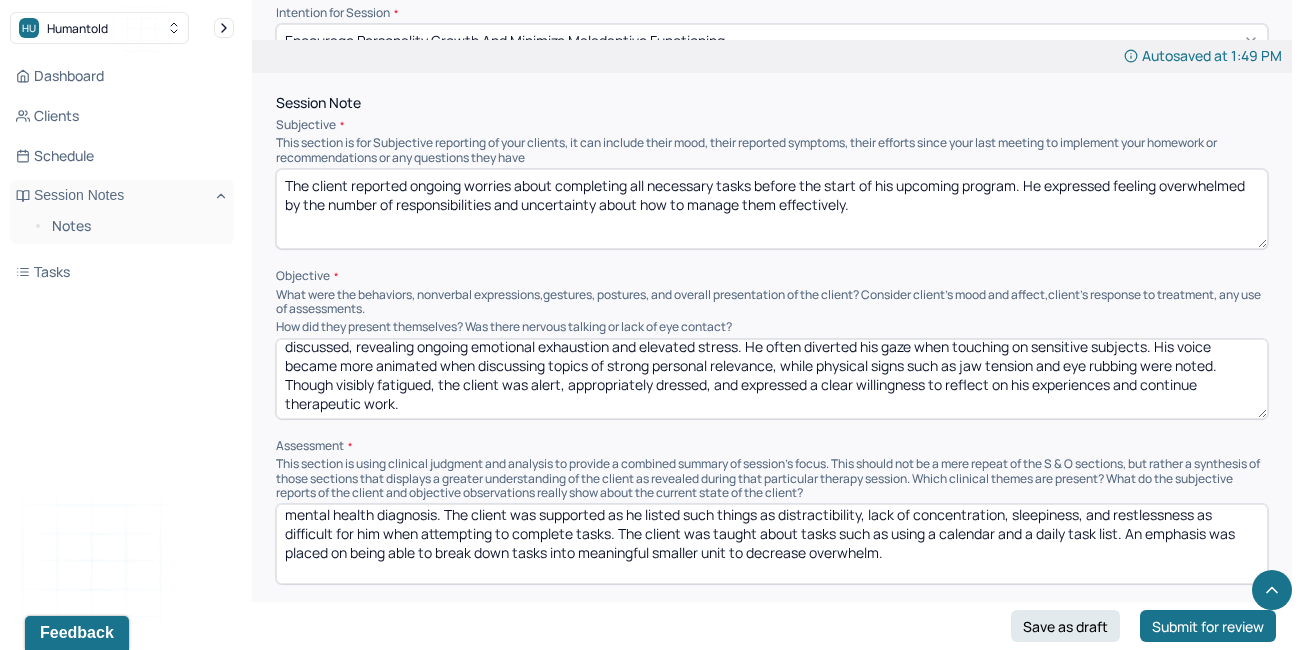 scroll, scrollTop: 47, scrollLeft: 0, axis: vertical 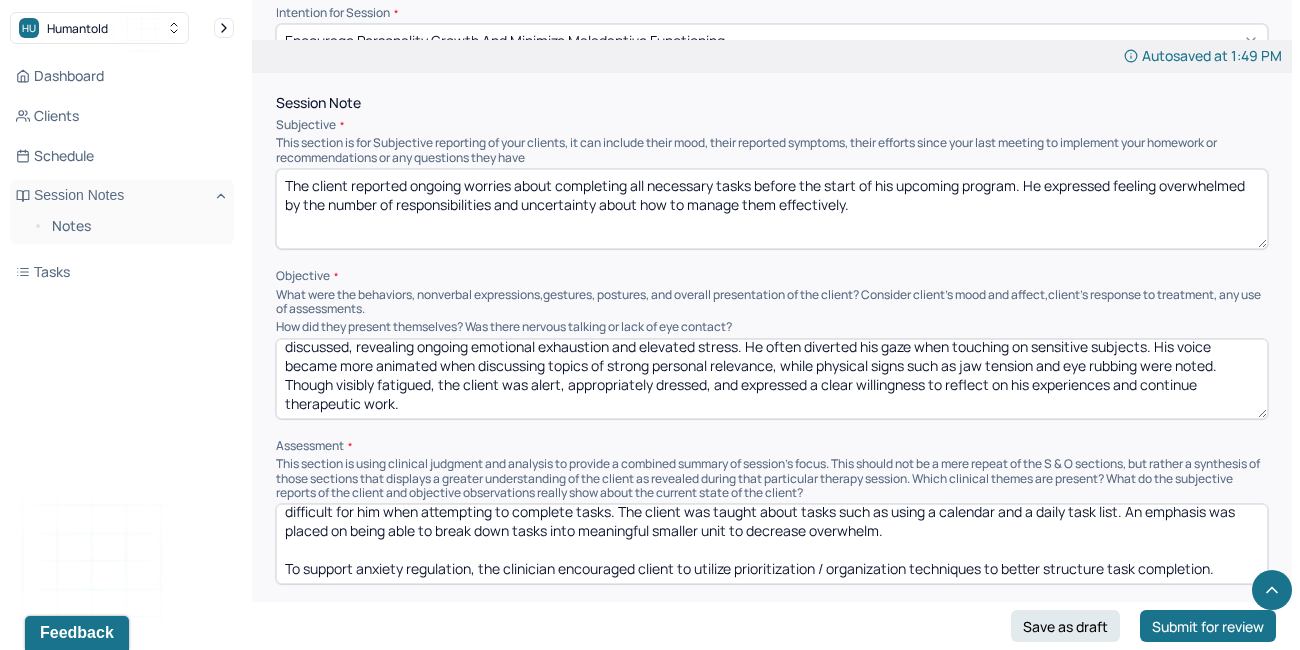 click on "The client explored ongoing challenges related to restlessness, irritability, physical tension, and chronic anxiety, which remain consistent with his current mental health diagnosis. The client was supported as he listed such things as distractibility, lack of concentration, sleepiness, and restlessness as difficult for him when attempting to complete tasks. The client was taught about tasks such as using a calendar and a daily task list. An emphasis was placed on being able to break down tasks into meaningful smaller unit to decrease overwhelm.
To support anxiety regulation, the clinician encouraged client to utilize prioritization / organization techniques to better structure task completion." at bounding box center [772, 544] 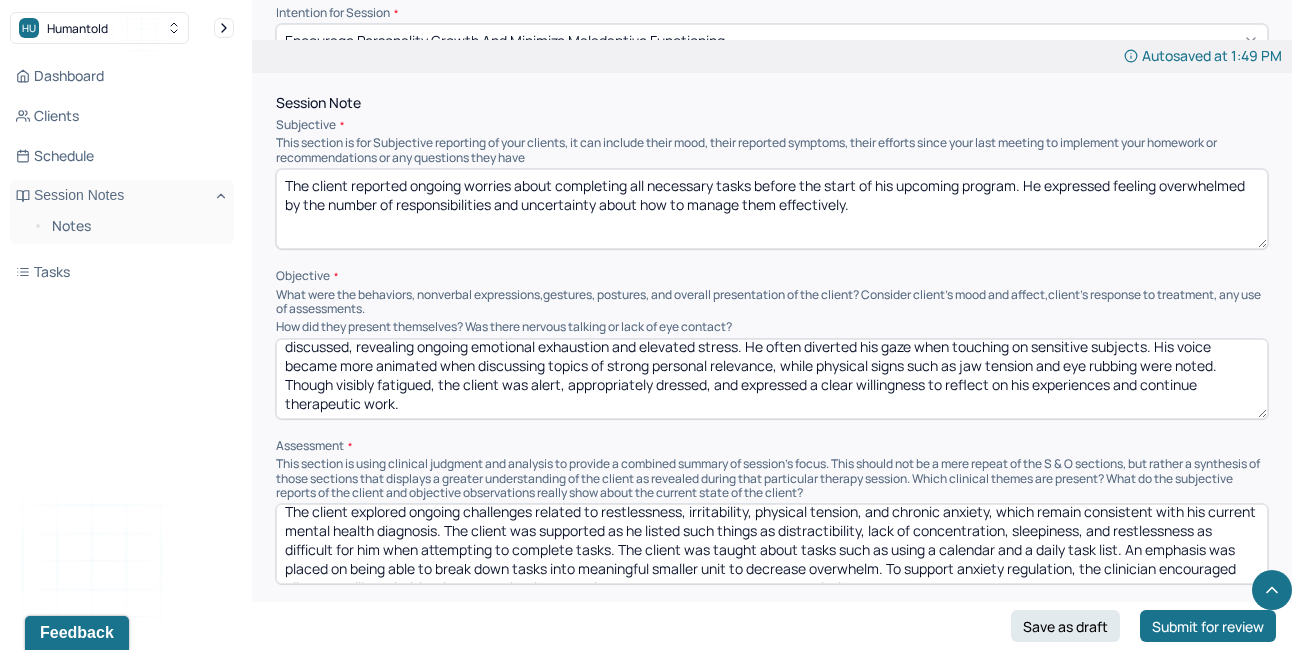 scroll, scrollTop: 28, scrollLeft: 0, axis: vertical 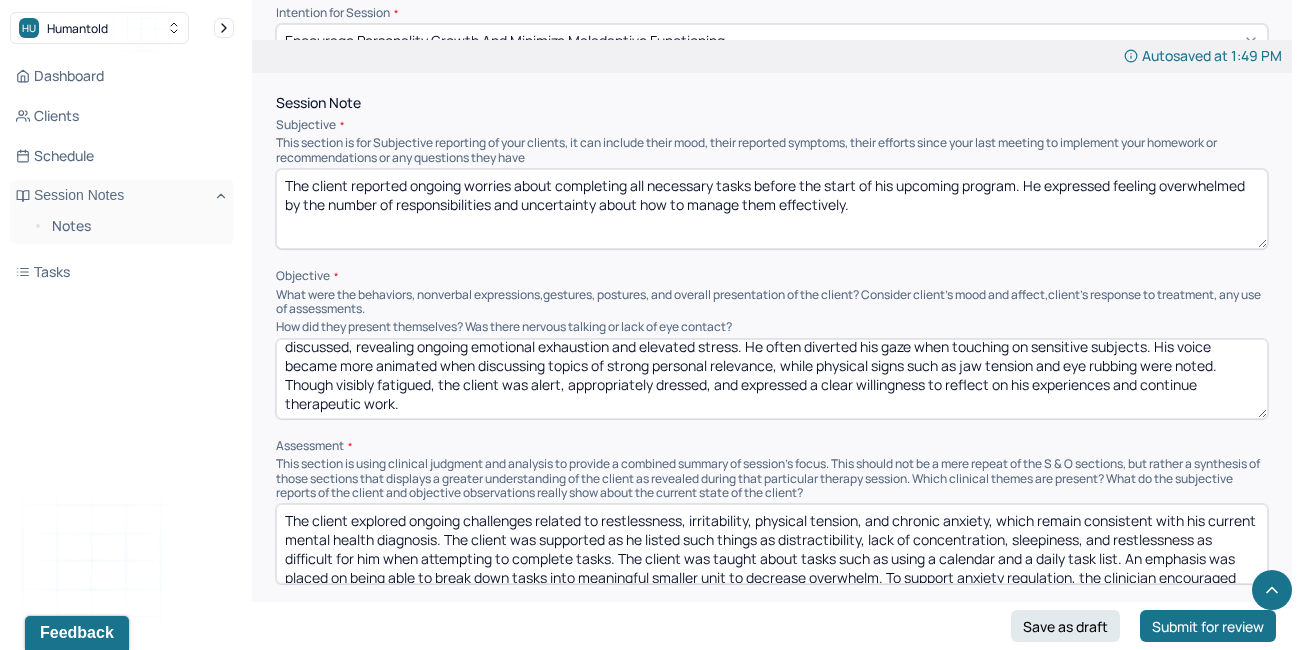 drag, startPoint x: 888, startPoint y: 575, endPoint x: 81, endPoint y: 353, distance: 836.9785 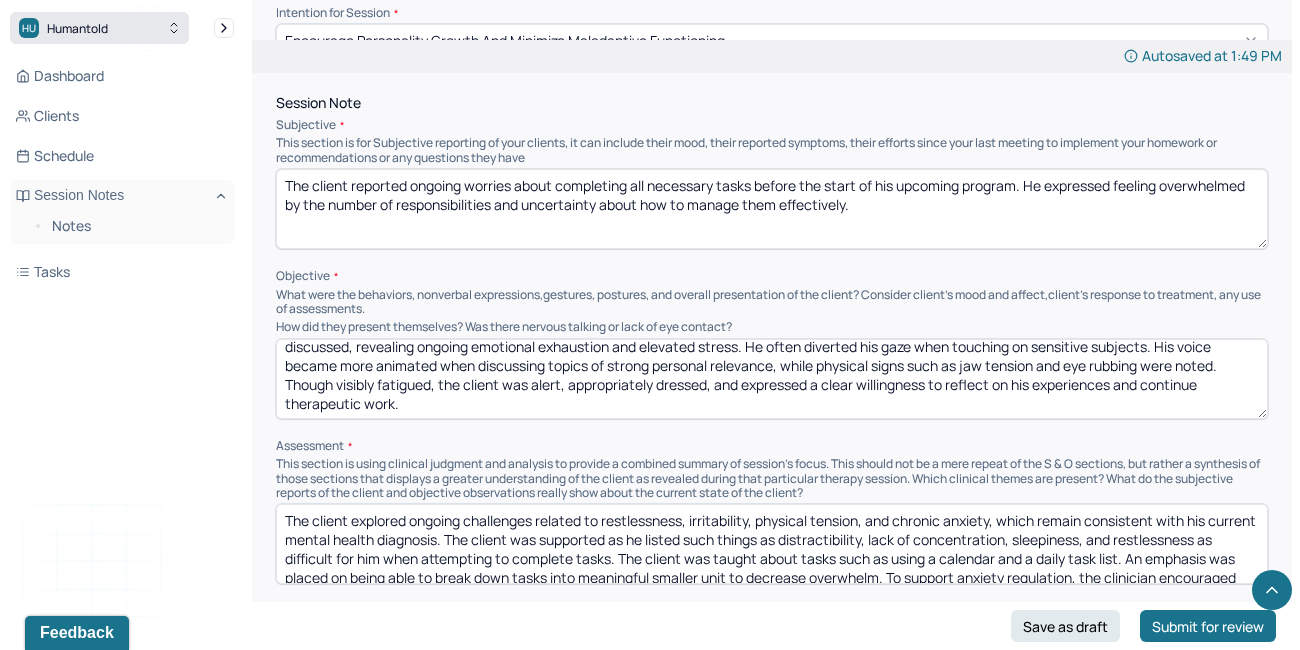 type on "The client explored ongoing challenges related to restlessness, irritability, physical tension, and chronic anxiety, which remain consistent with his current mental health diagnosis. The client was supported as he listed such things as distractibility, lack of concentration, sleepiness, and restlessness as difficult for him when attempting to complete tasks. The client was taught about tasks such as using a calendar and a daily task list. An emphasis was placed on being able to break down tasks into meaningful smaller unit to decrease overwhelm. To support anxiety regulation, the clinician encouraged client to utilize prioritization / organization techniques to better structure task completion." 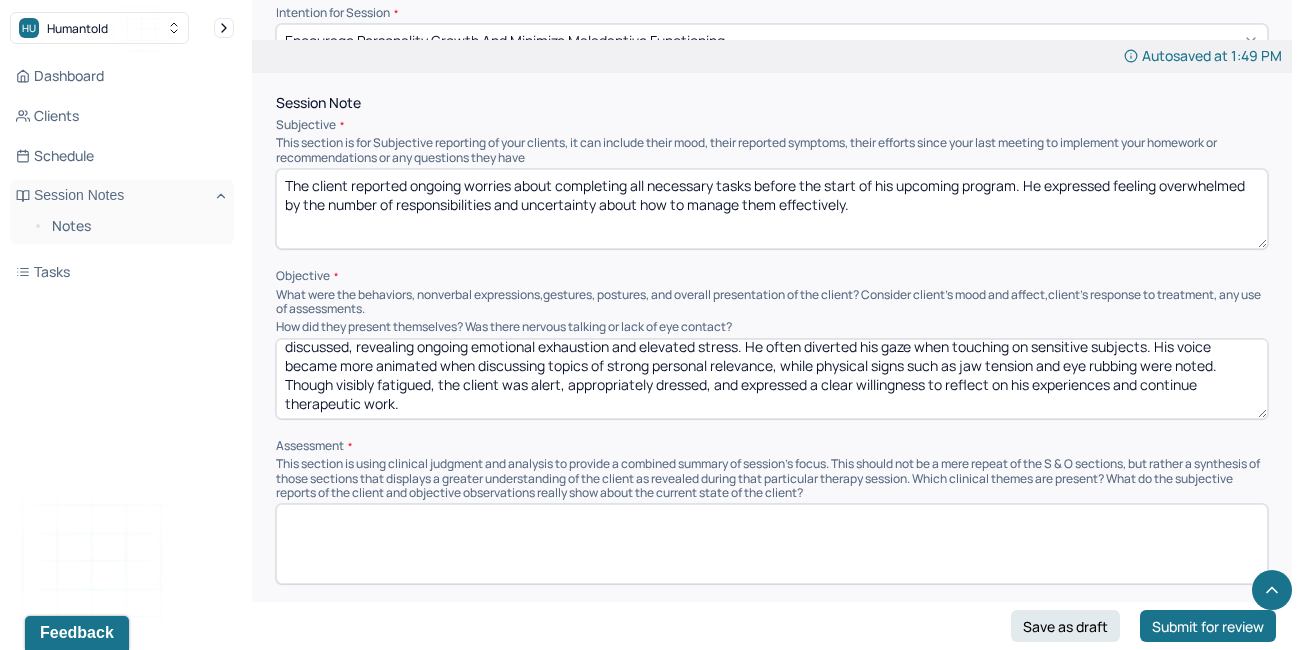 paste on "The client examined ongoing difficulties related to restlessness, irritability, physical tension, and persistent anxiety, all of which align with his current mental health diagnosis. He identified challenges such as distractibility, trouble concentrating, fatigue, and physical agitation as barriers to completing daily tasks. Psychoeducation was provided on practical tools like using a calendar and creating daily to-do lists. Emphasis was placed on breaking down tasks into manageable steps to reduce overwhelm. To support anxiety regulation, the clinician encouraged the client to implement organizational and prioritization strategies to improve task initiation and follow-through." 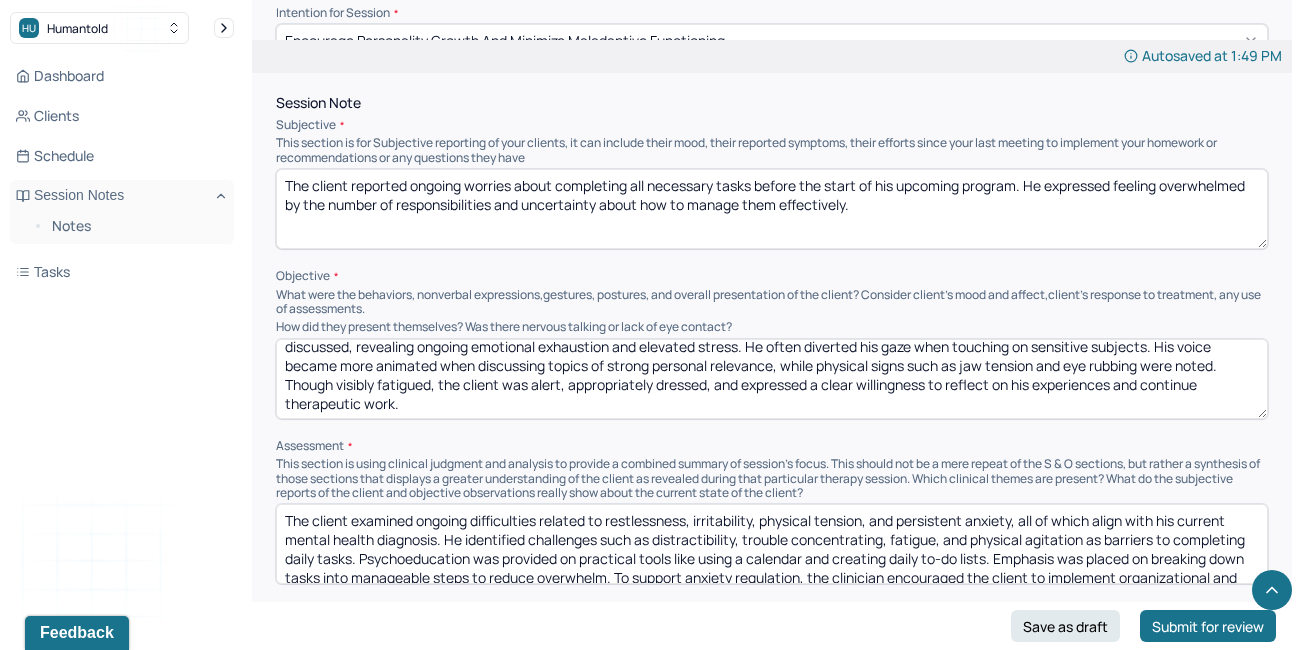 scroll, scrollTop: 28, scrollLeft: 0, axis: vertical 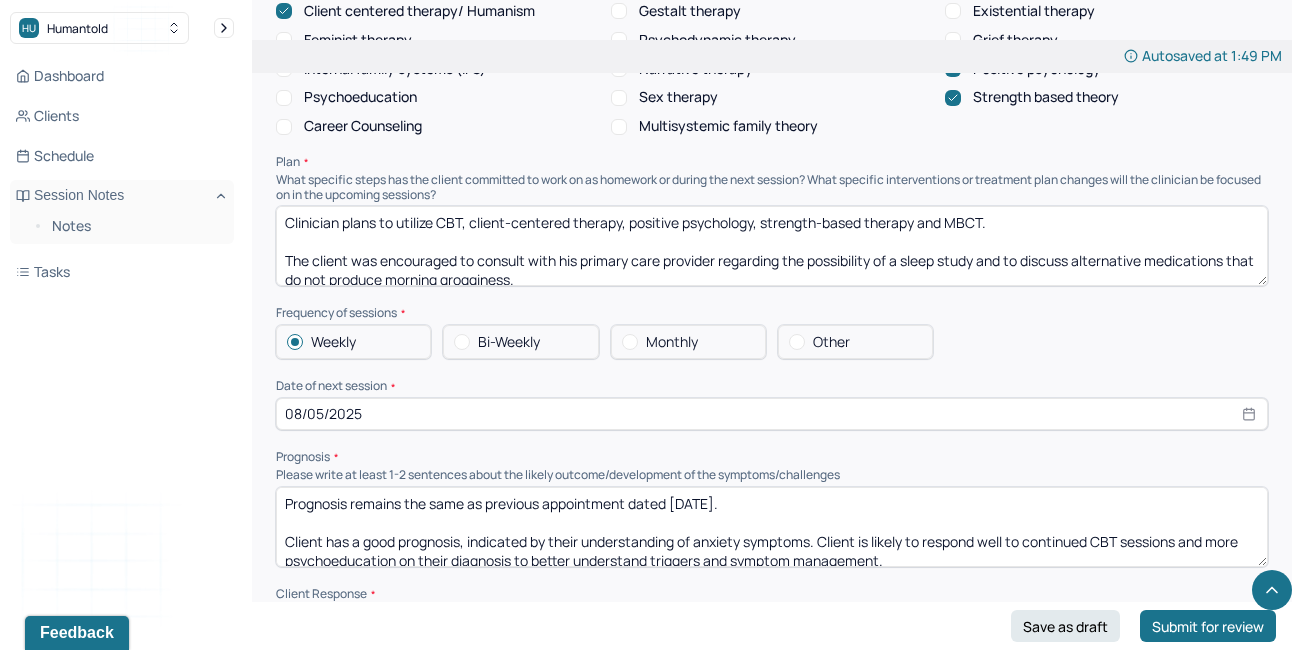 type on "The client examined ongoing difficulties related to restlessness, irritability, physical tension, and persistent anxiety, all of which align with his current mental health diagnosis. He identified challenges such as distractibility, trouble concentrating, fatigue, and physical agitation as barriers to completing daily tasks. Psychoeducation was provided on practical tools like using a calendar and creating daily to-do lists. Emphasis was placed on breaking down tasks into manageable steps to reduce overwhelm. To support anxiety regulation, the clinician encouraged the client to implement organizational and prioritization strategies to improve task initiation and follow-through." 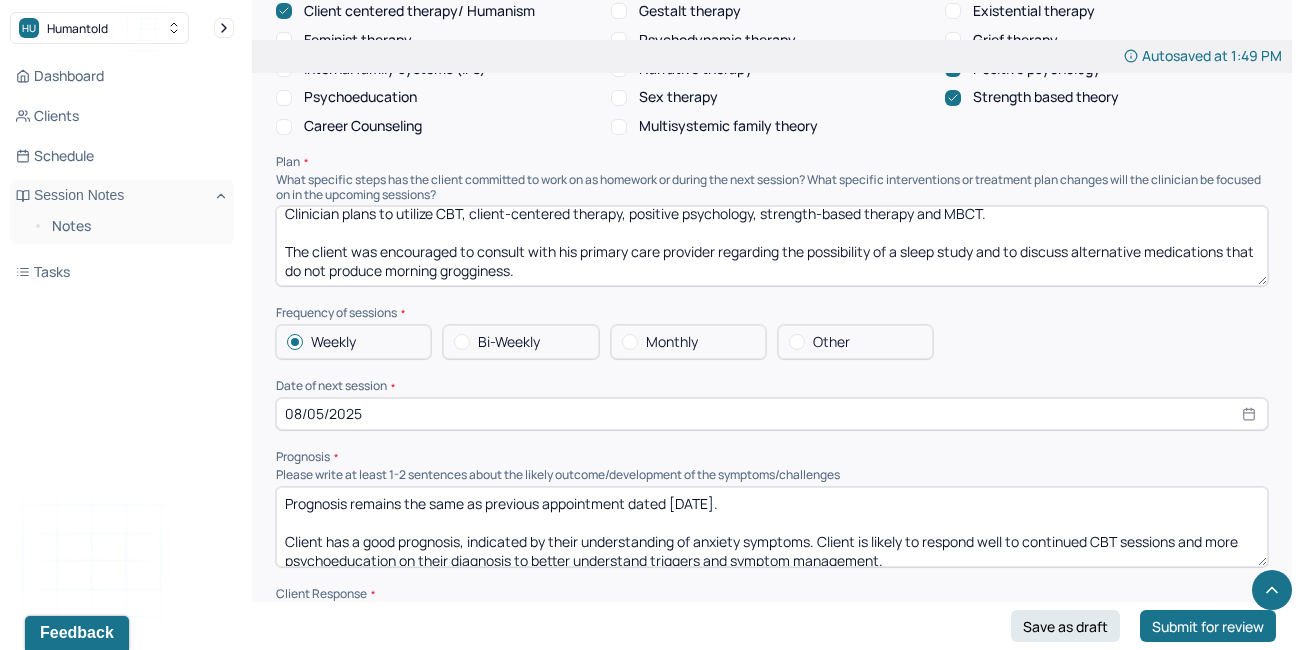 drag, startPoint x: 542, startPoint y: 273, endPoint x: 476, endPoint y: 239, distance: 74.24284 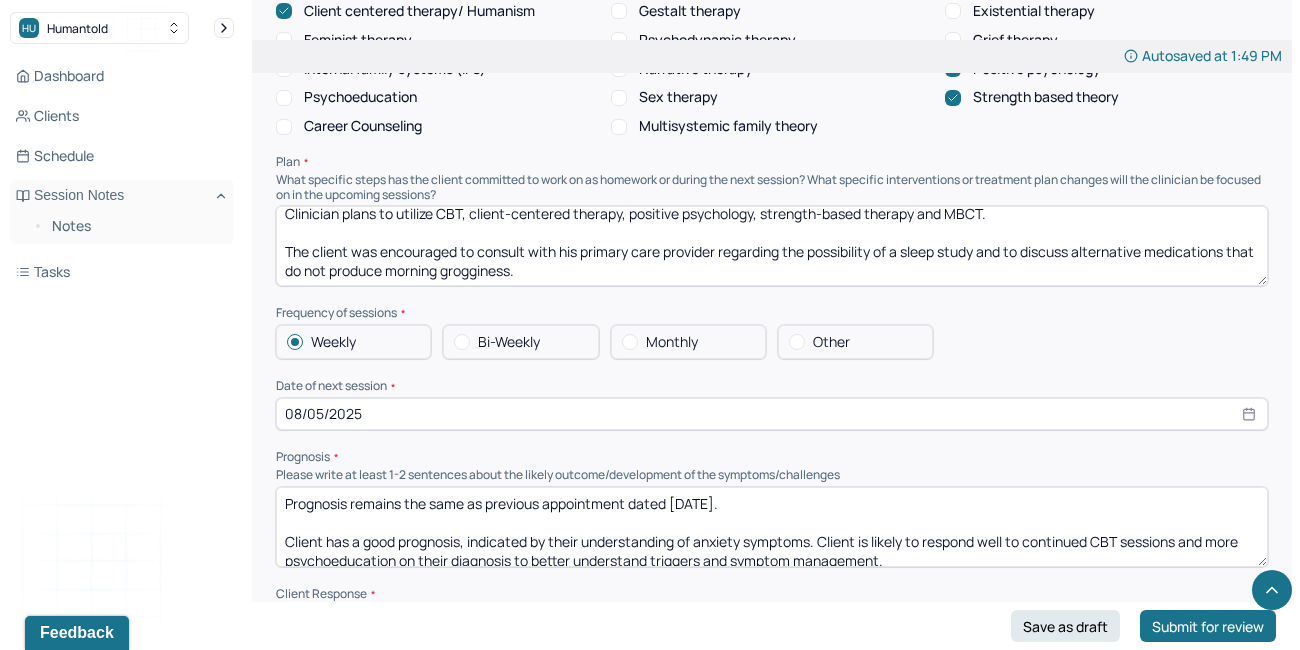 click on "Clinician plans to utilize CBT, client-centered therapy, positive psychology, strength-based therapy and MBCT.
The client was encouraged to consult with his primary care provider regarding the possibility of a sleep study and to discuss alternative medications that do not produce morning grogginess." at bounding box center [772, 246] 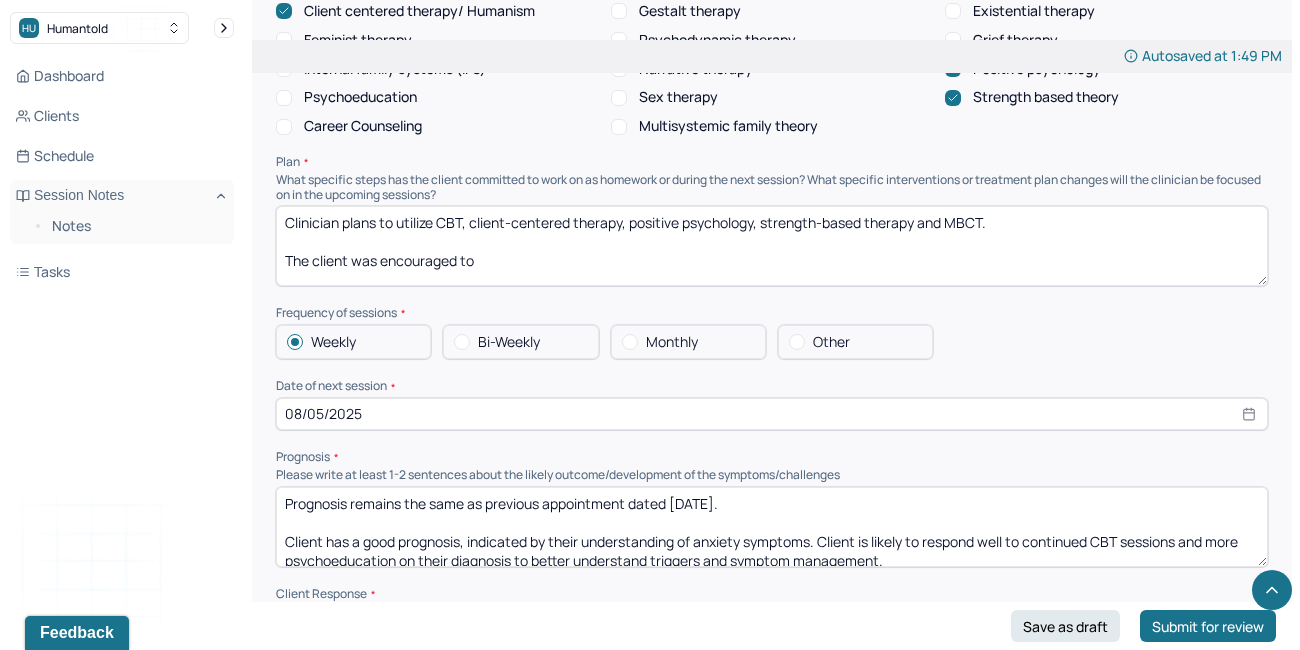 scroll, scrollTop: 0, scrollLeft: 0, axis: both 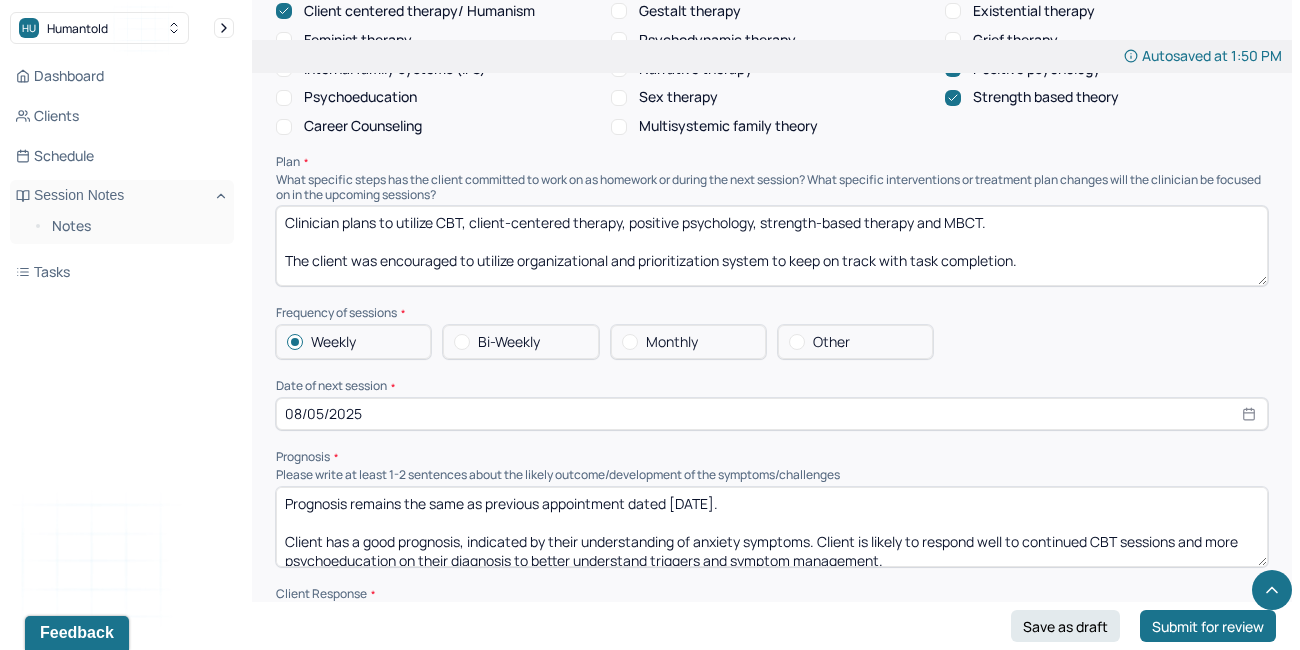drag, startPoint x: 1034, startPoint y: 259, endPoint x: 264, endPoint y: 247, distance: 770.0935 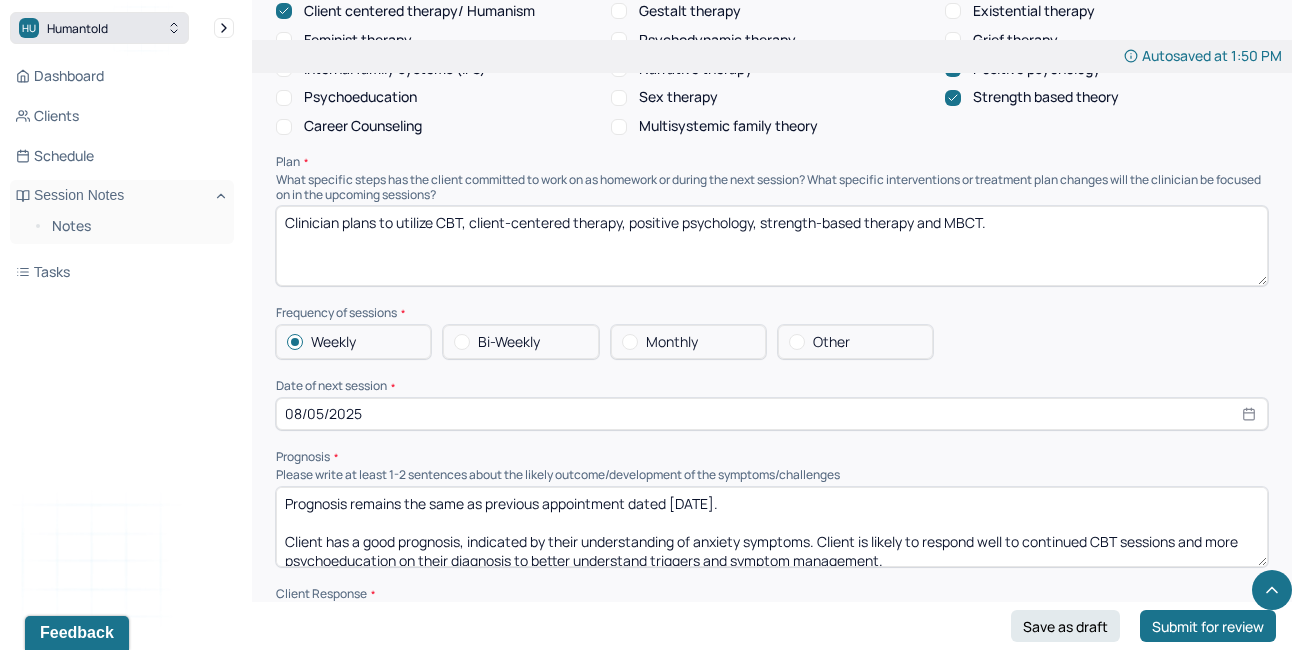 paste on "The client was encouraged to implement a consistent organizational and prioritization system to support follow-through on tasks." 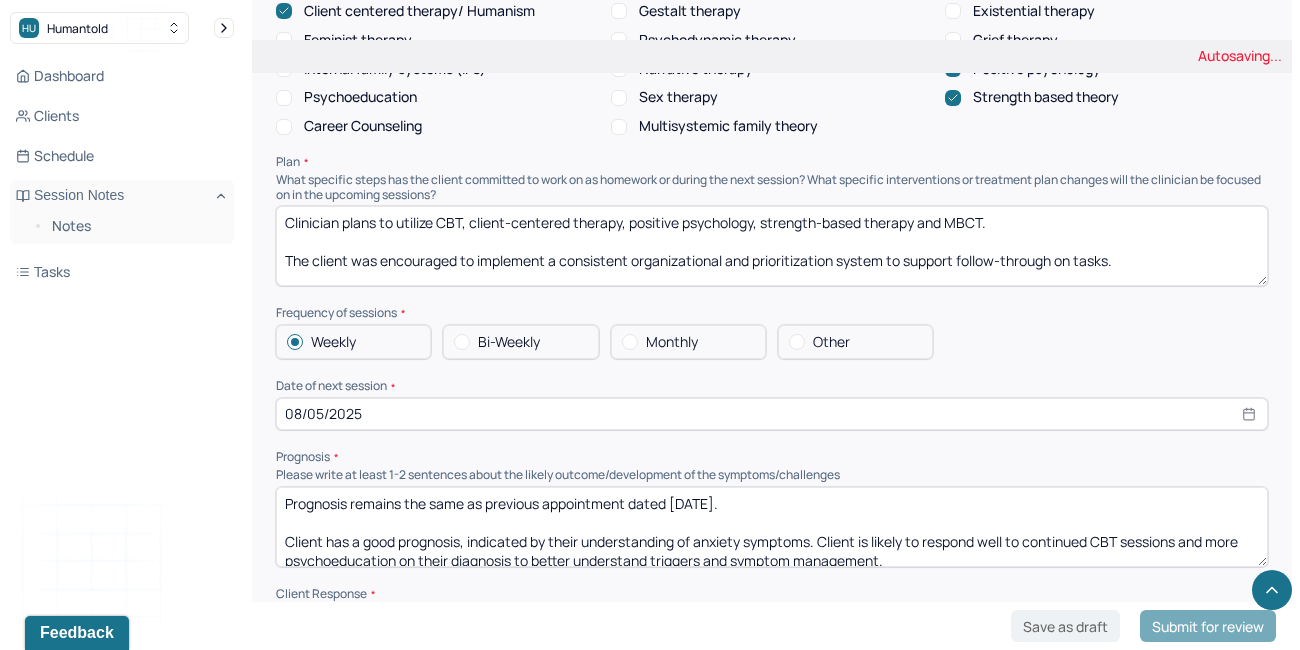 type on "Clinician plans to utilize CBT, client-centered therapy, positive psychology, strength-based therapy and MBCT.
The client was encouraged to implement a consistent organizational and prioritization system to support follow-through on tasks." 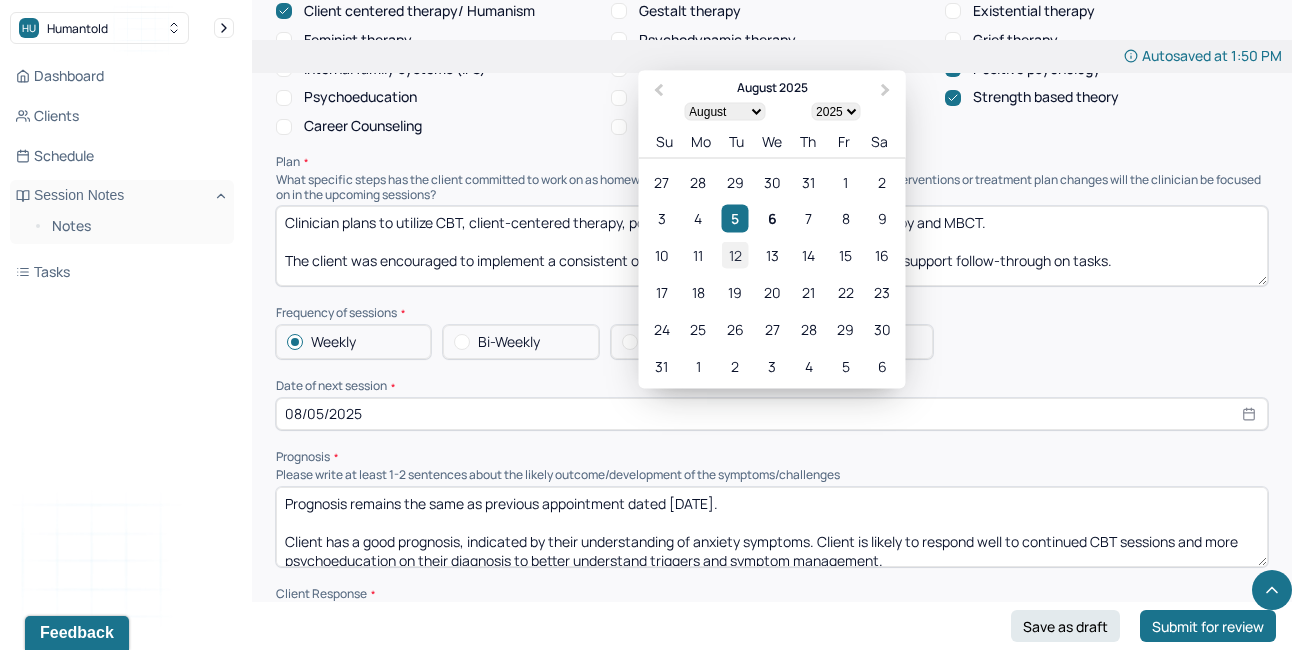 click on "12" at bounding box center (735, 255) 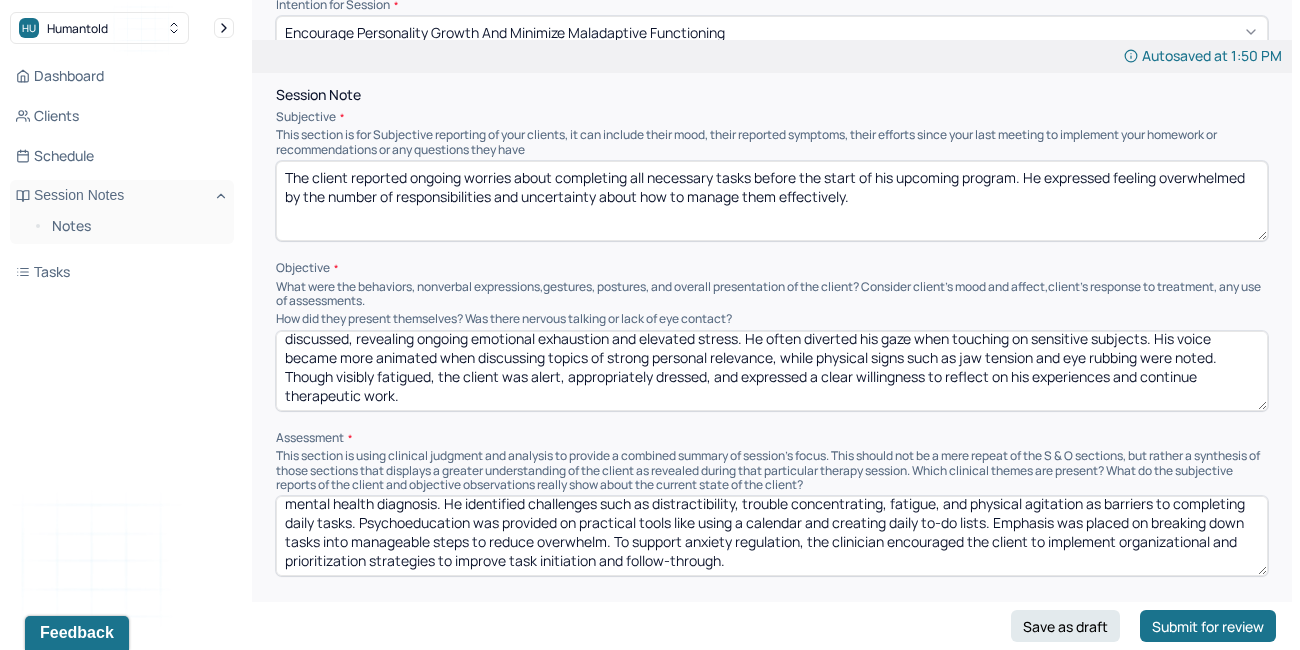 scroll, scrollTop: 0, scrollLeft: 0, axis: both 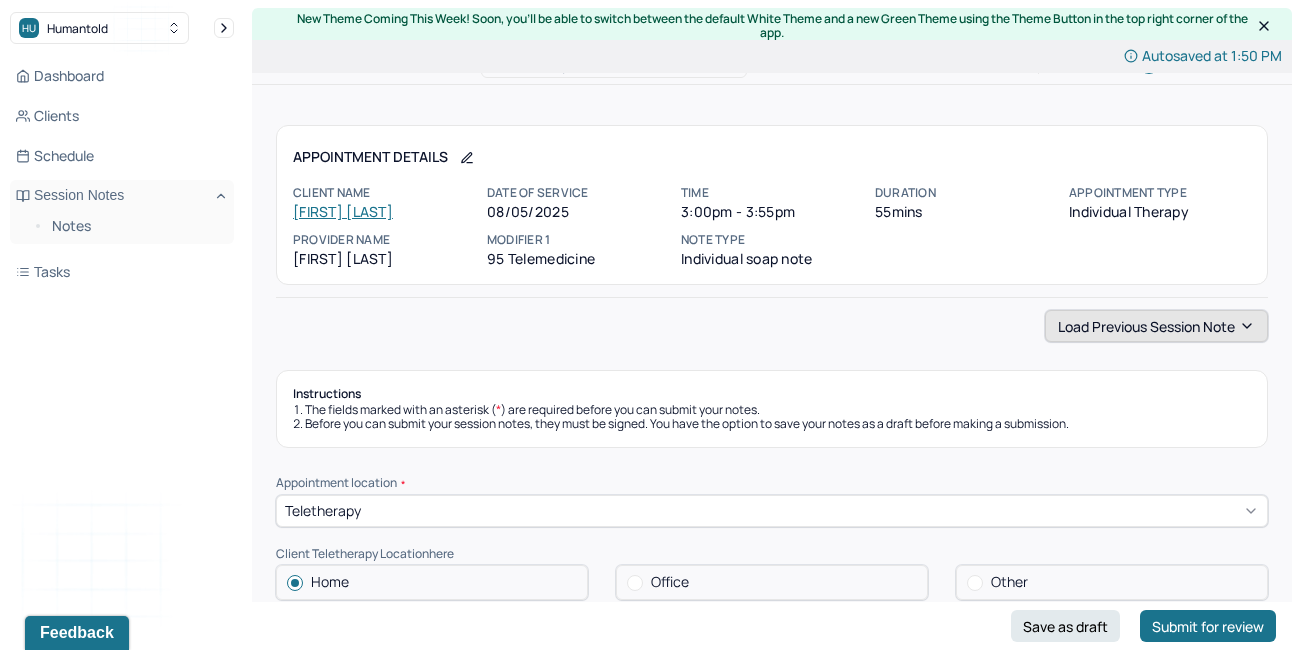 click on "Load previous session note" at bounding box center [1156, 326] 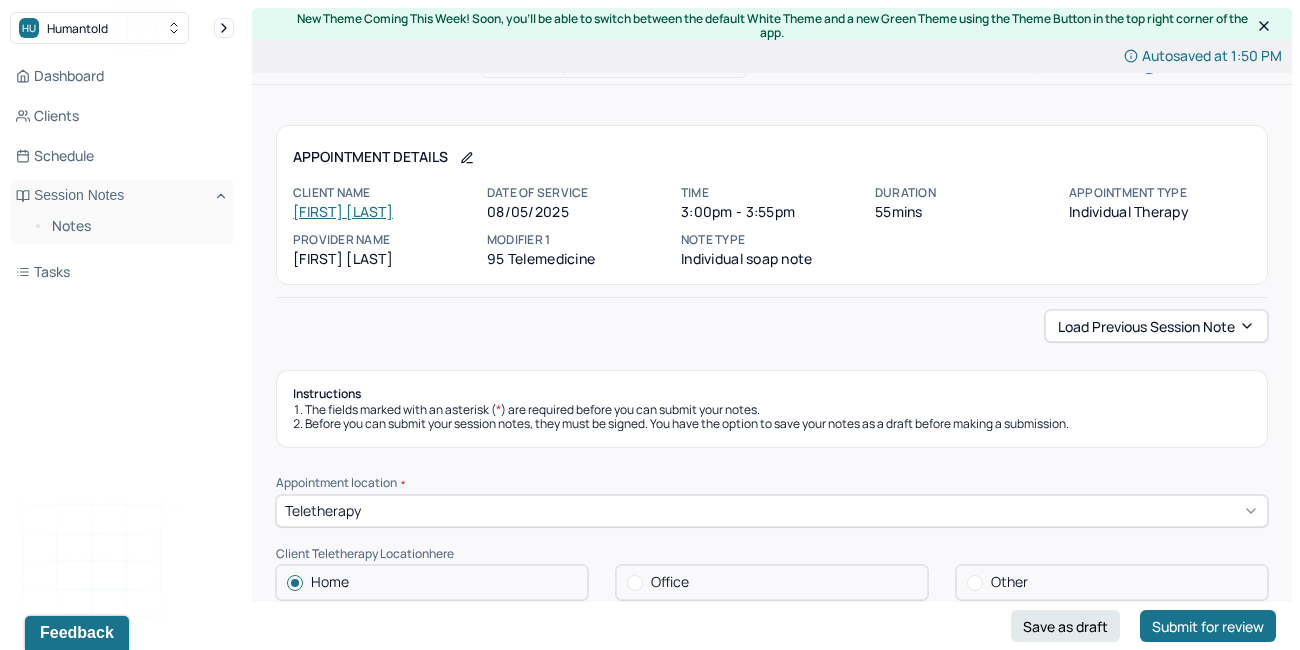 click on "Before you can submit your session notes, they must be signed. You have the option to save your notes as a draft before making a submission." at bounding box center [772, 424] 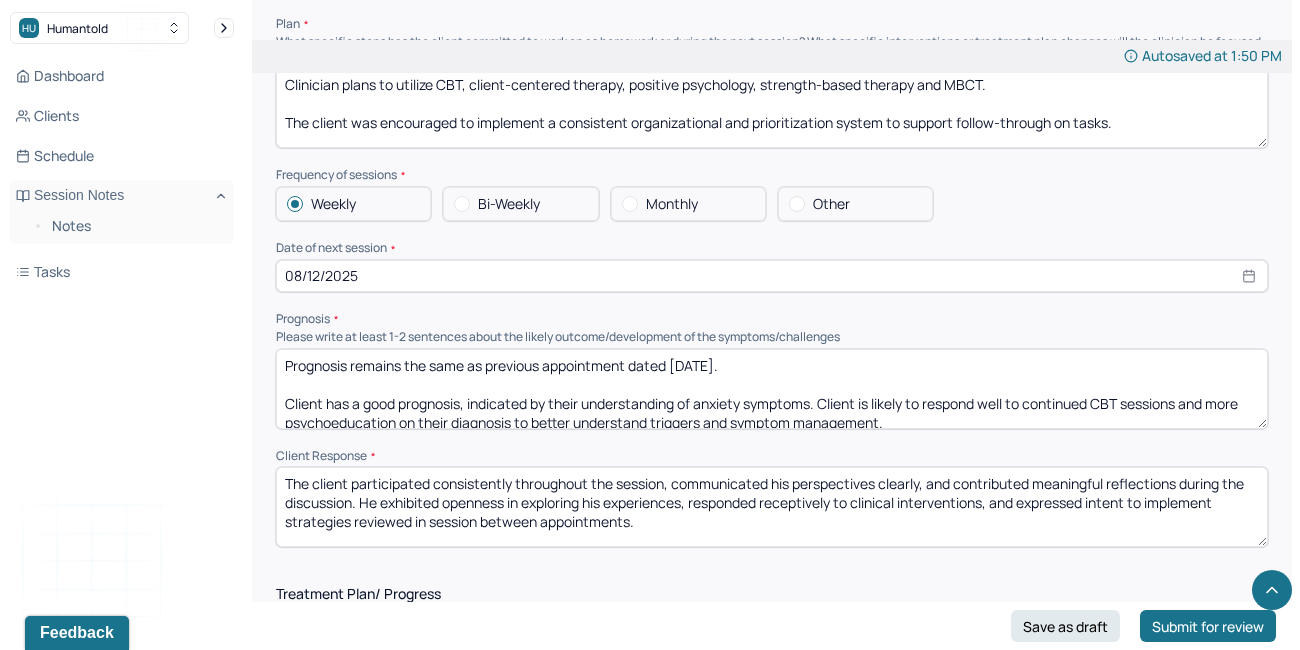 scroll, scrollTop: 2158, scrollLeft: 0, axis: vertical 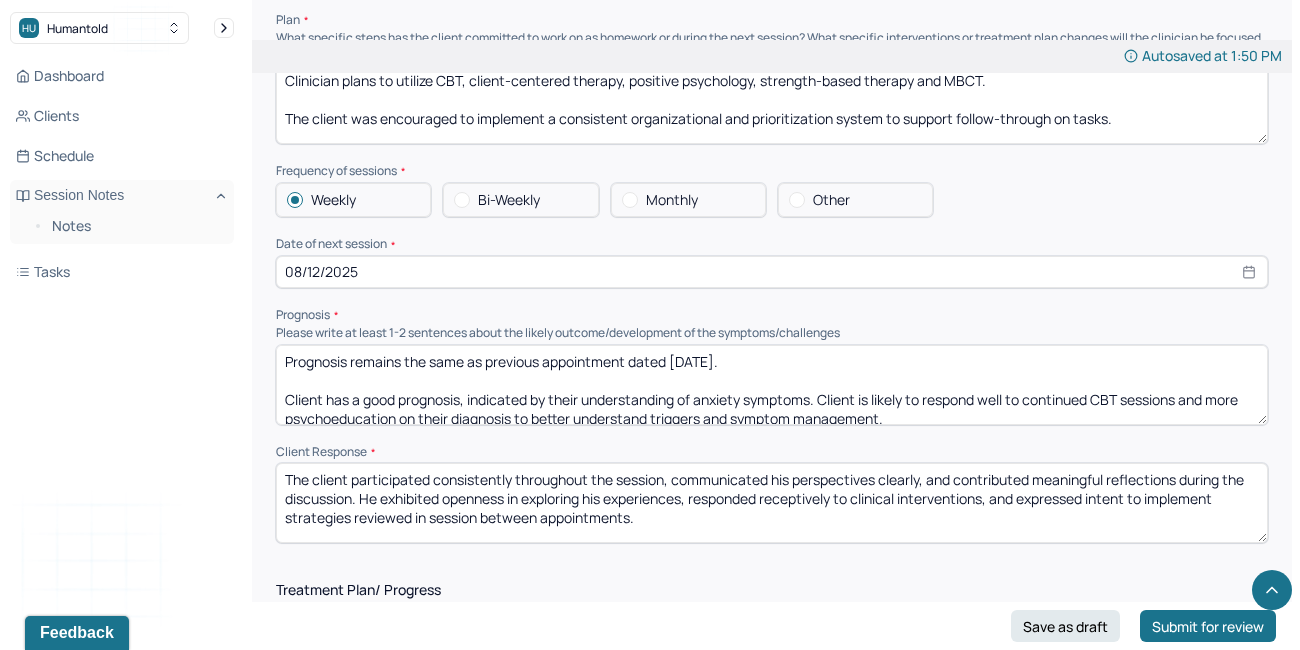 click on "Prognosis remains the same as previous appointment dated [DATE].
Client has a good prognosis, indicated by their understanding of anxiety symptoms. Client is likely to respond well to continued CBT sessions and more psychoeducation on their diagnosis to better understand triggers and symptom management." at bounding box center [772, 385] 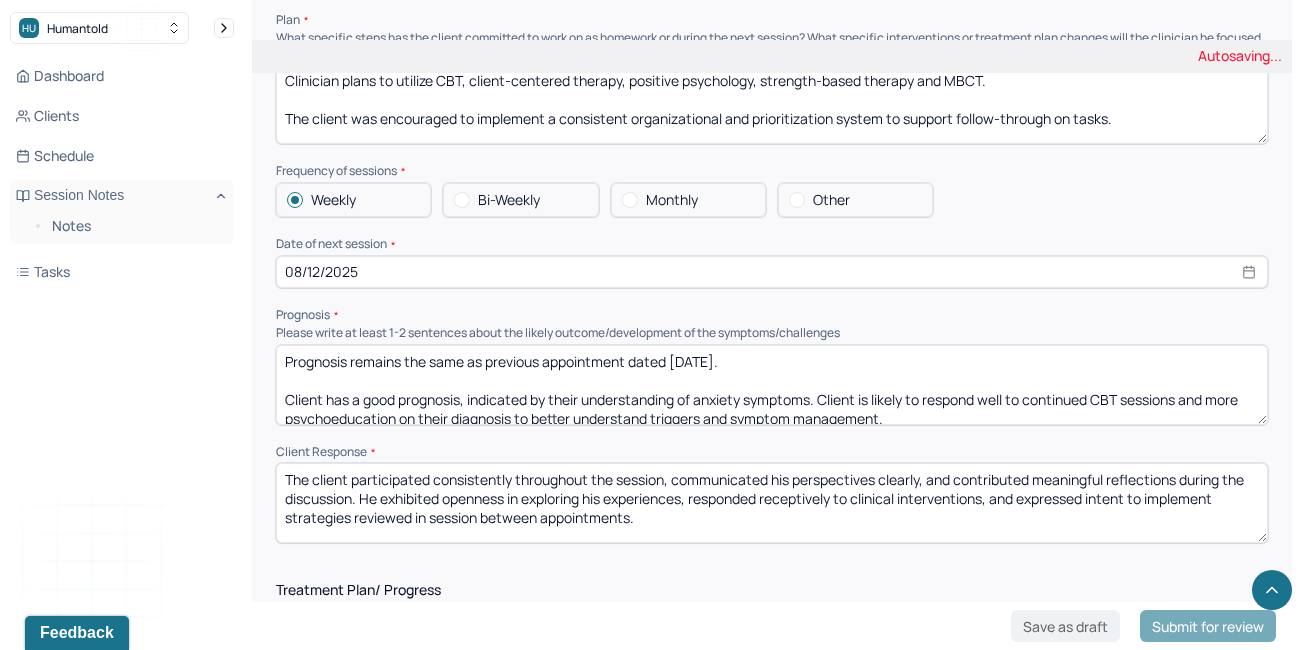 drag, startPoint x: 659, startPoint y: 525, endPoint x: 262, endPoint y: 391, distance: 419.00476 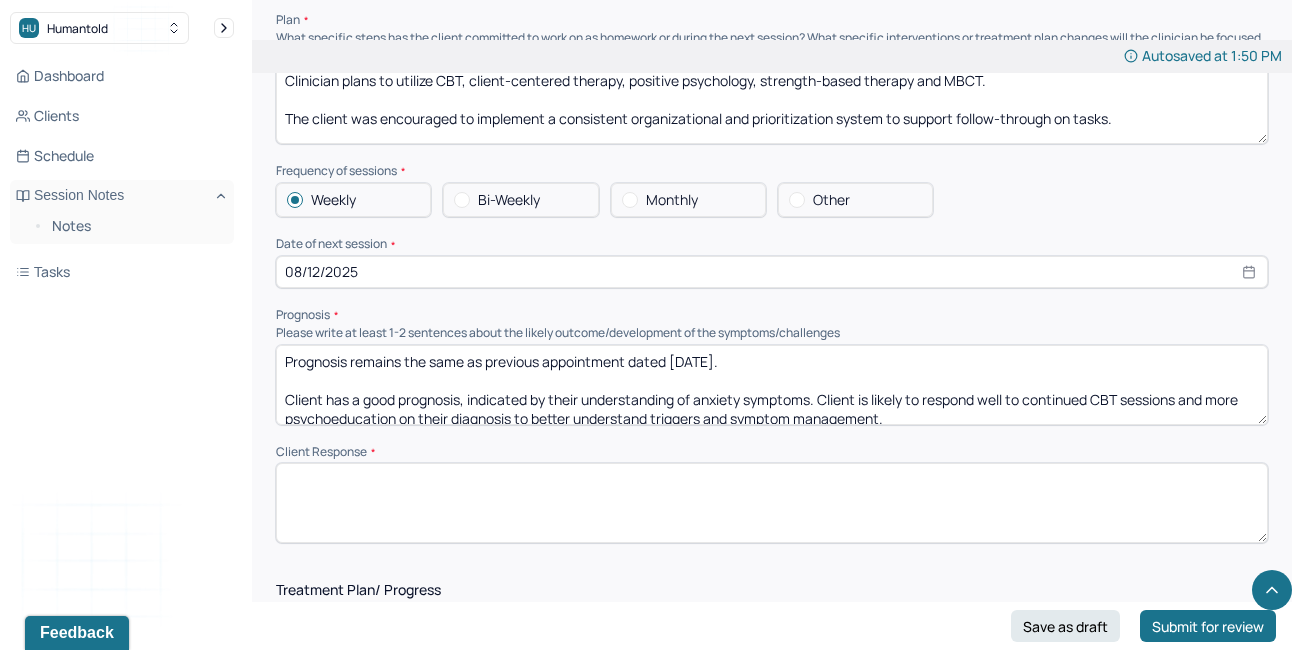 paste on "The client remained steadily involved during the session, articulating his thoughts with confidence and contributing valuable perspectives. He displayed a willingness to delve into personal issues, demonstrated openness to therapeutic guidance, and showed thoughtful consideration of the interventions offered" 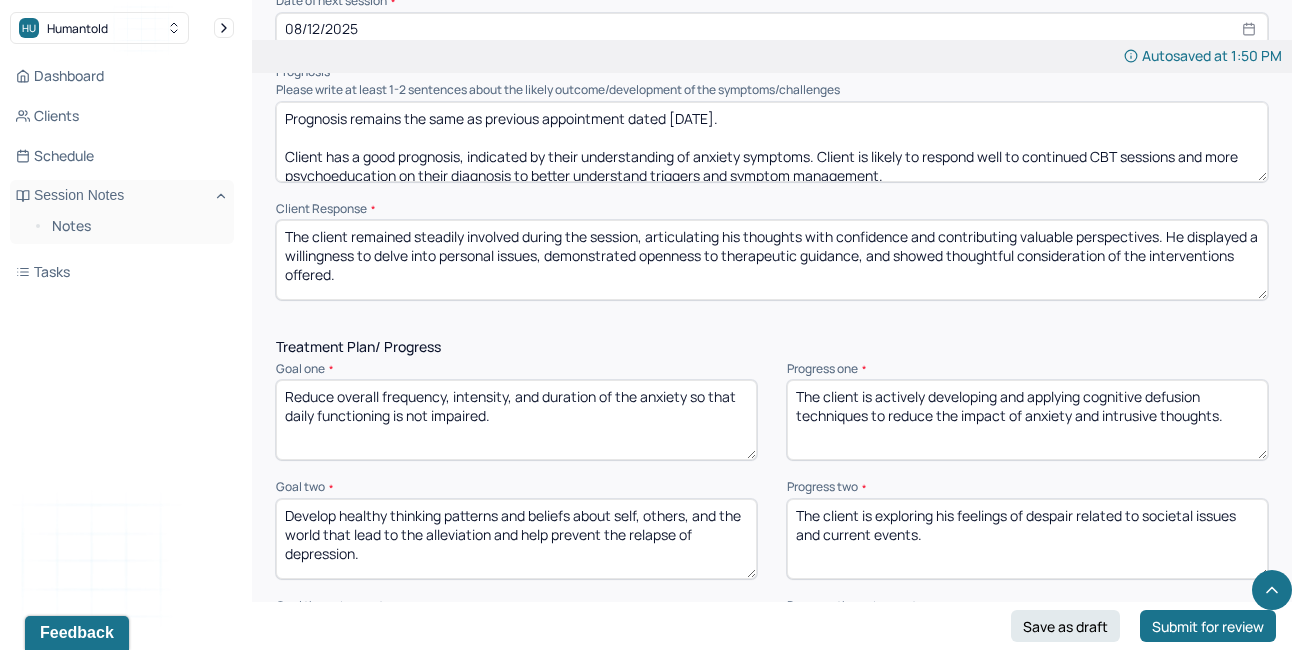scroll, scrollTop: 2418, scrollLeft: 0, axis: vertical 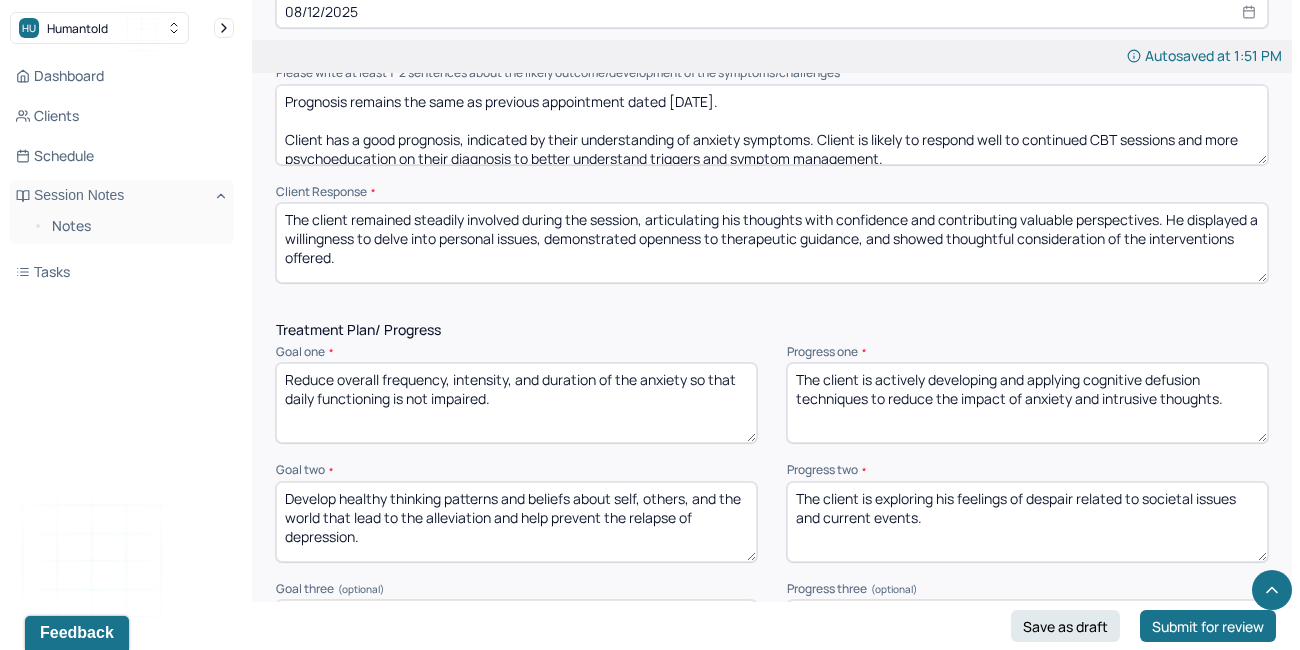 type on "The client remained steadily involved during the session, articulating his thoughts with confidence and contributing valuable perspectives. He displayed a willingness to delve into personal issues, demonstrated openness to therapeutic guidance, and showed thoughtful consideration of the interventions offered." 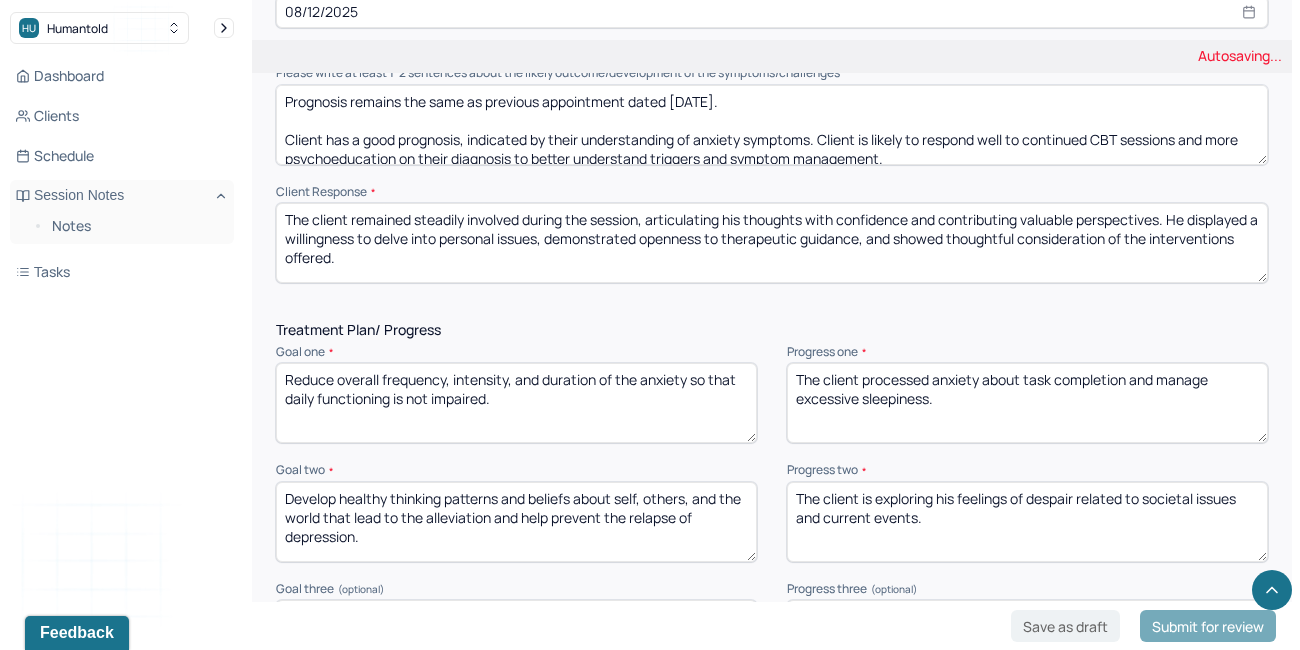 drag, startPoint x: 975, startPoint y: 404, endPoint x: 714, endPoint y: 309, distance: 277.75168 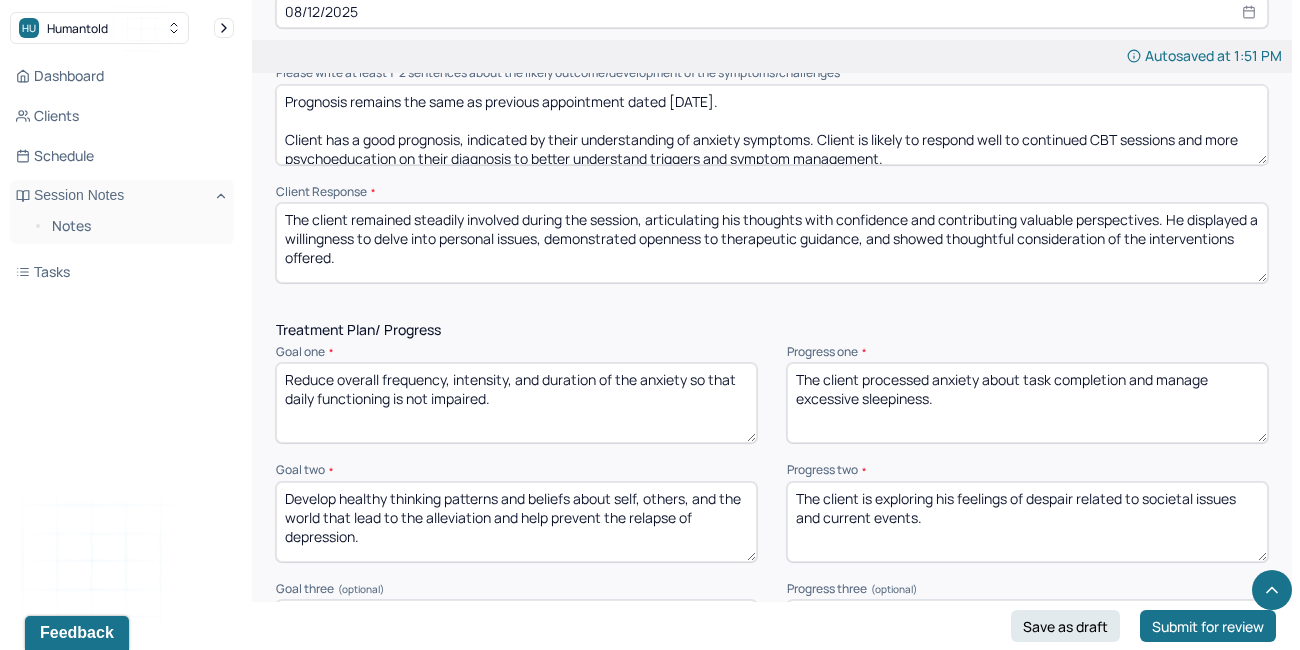type on "The client processed anxiety about task completion and manage excessive sleepiness." 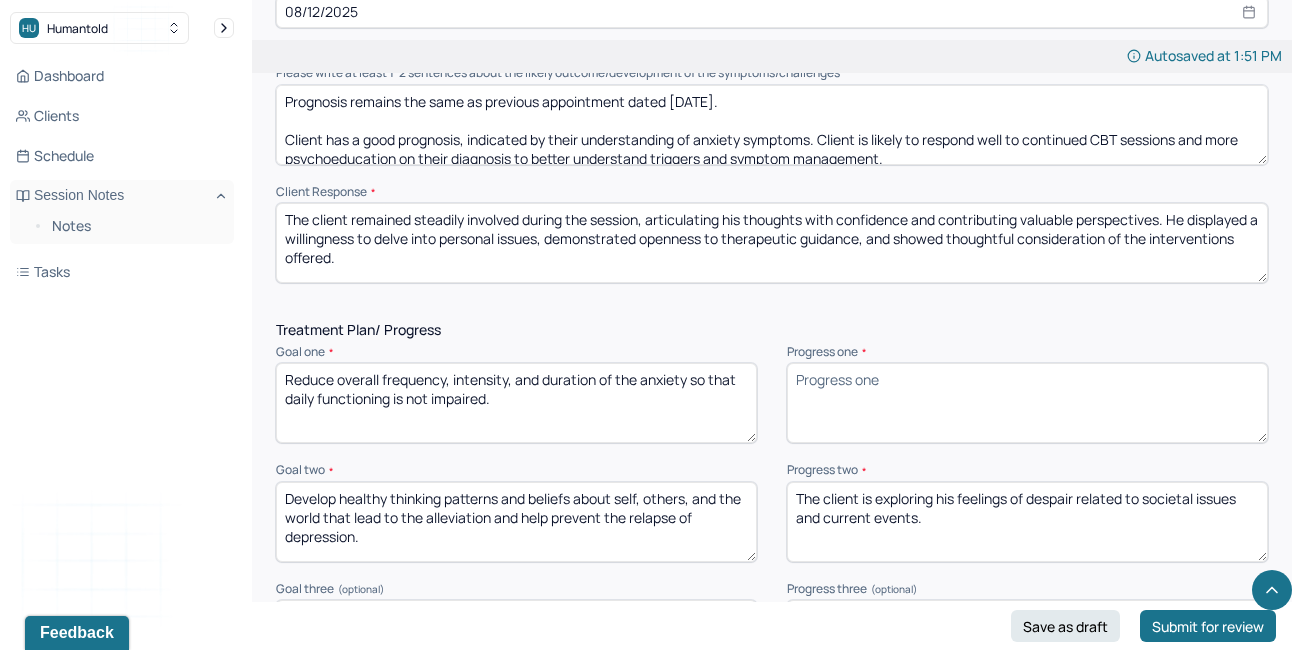 paste on "The client explored feelings of anxiety related to completing tasks and managing persistent sleepiness." 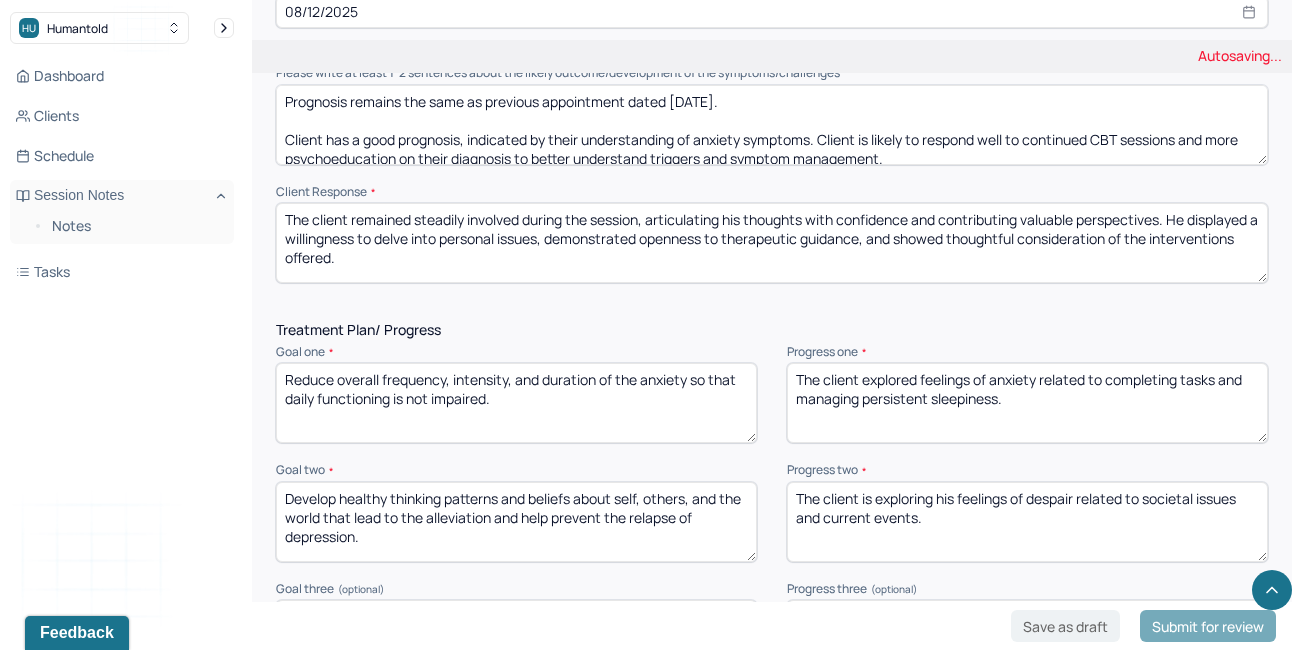 type on "The client explored feelings of anxiety related to completing tasks and managing persistent sleepiness." 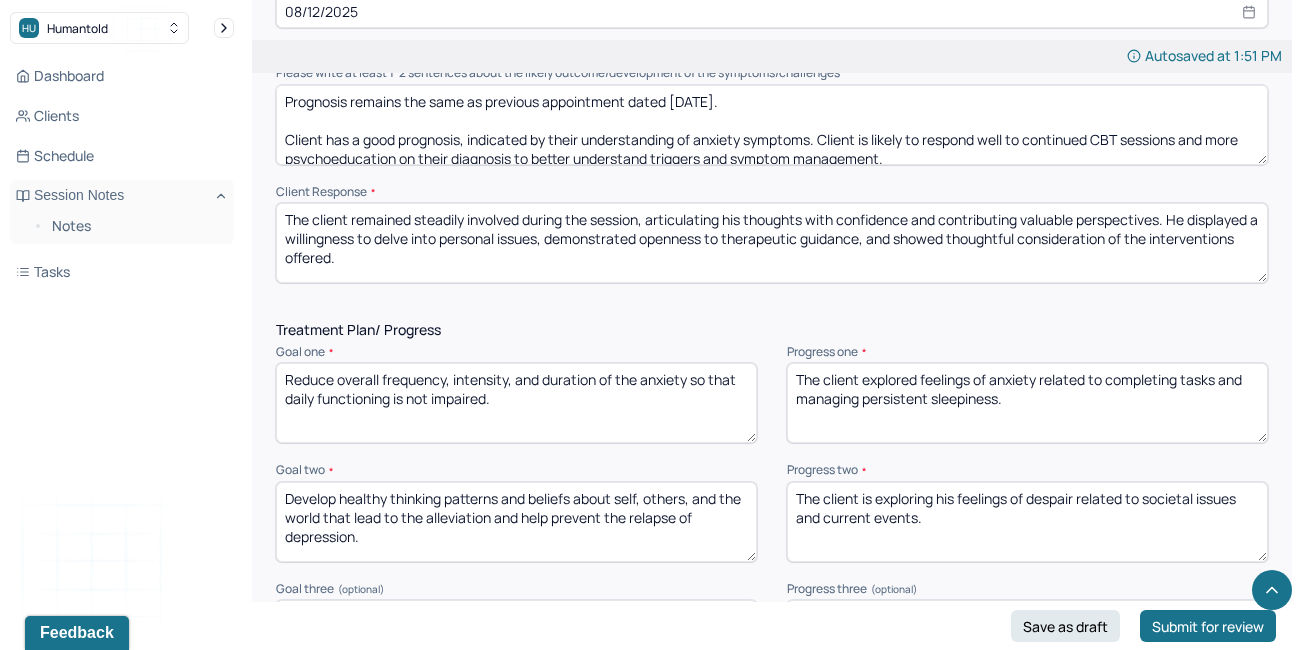 drag, startPoint x: 953, startPoint y: 519, endPoint x: 688, endPoint y: 445, distance: 275.13815 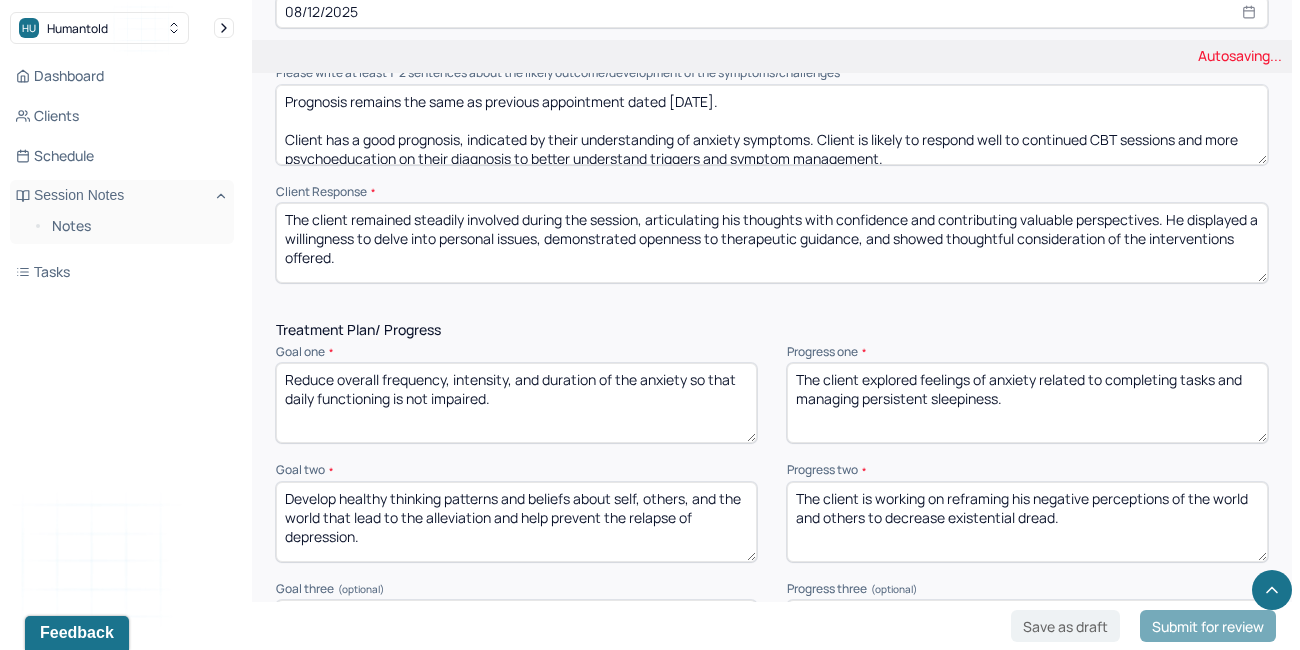 drag, startPoint x: 1105, startPoint y: 525, endPoint x: 702, endPoint y: 429, distance: 414.2765 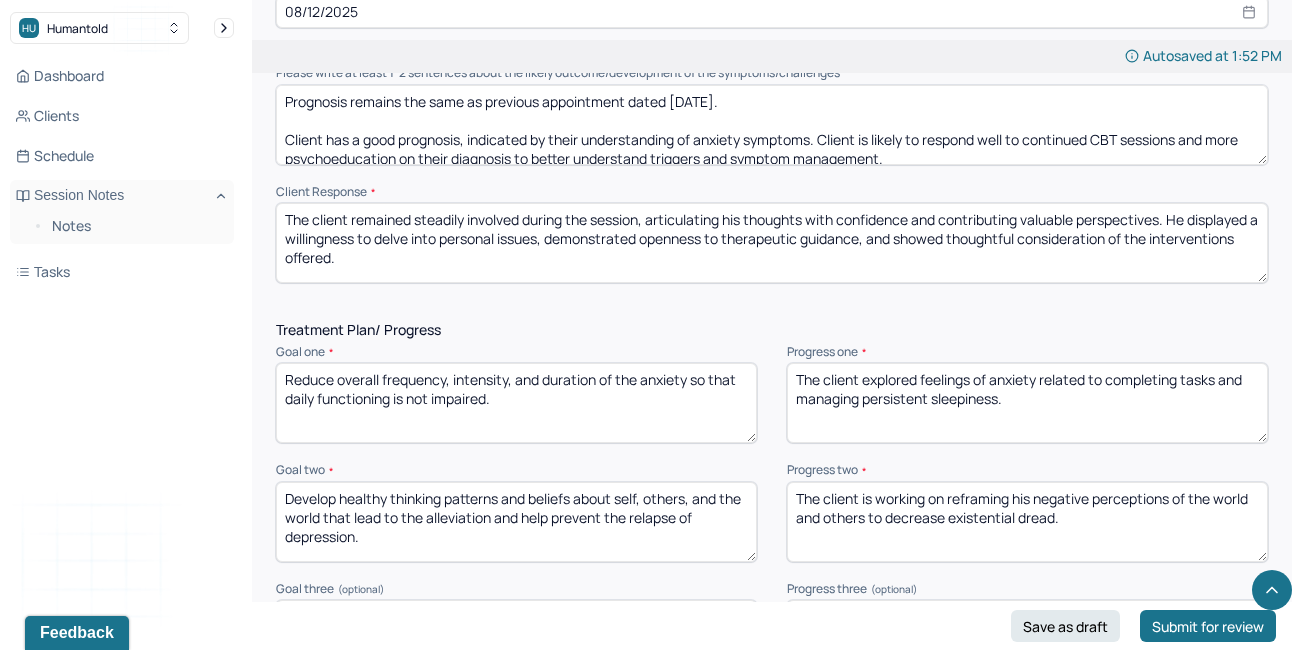 type on "The client is working on reframing his negative perceptions of the world and others to decrease existential dread." 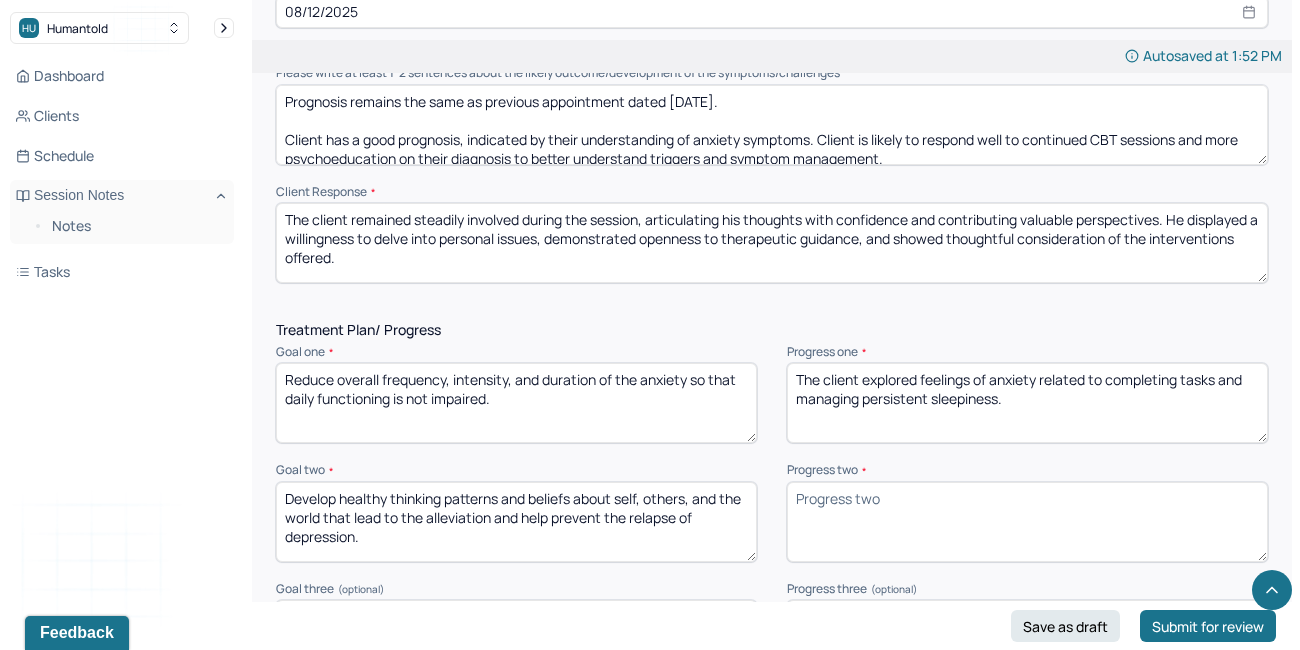 paste on "The client is actively working on shifting deeply ingrained negative beliefs about others and the world, which contribute to feelings of existential dread and emotional disconnection." 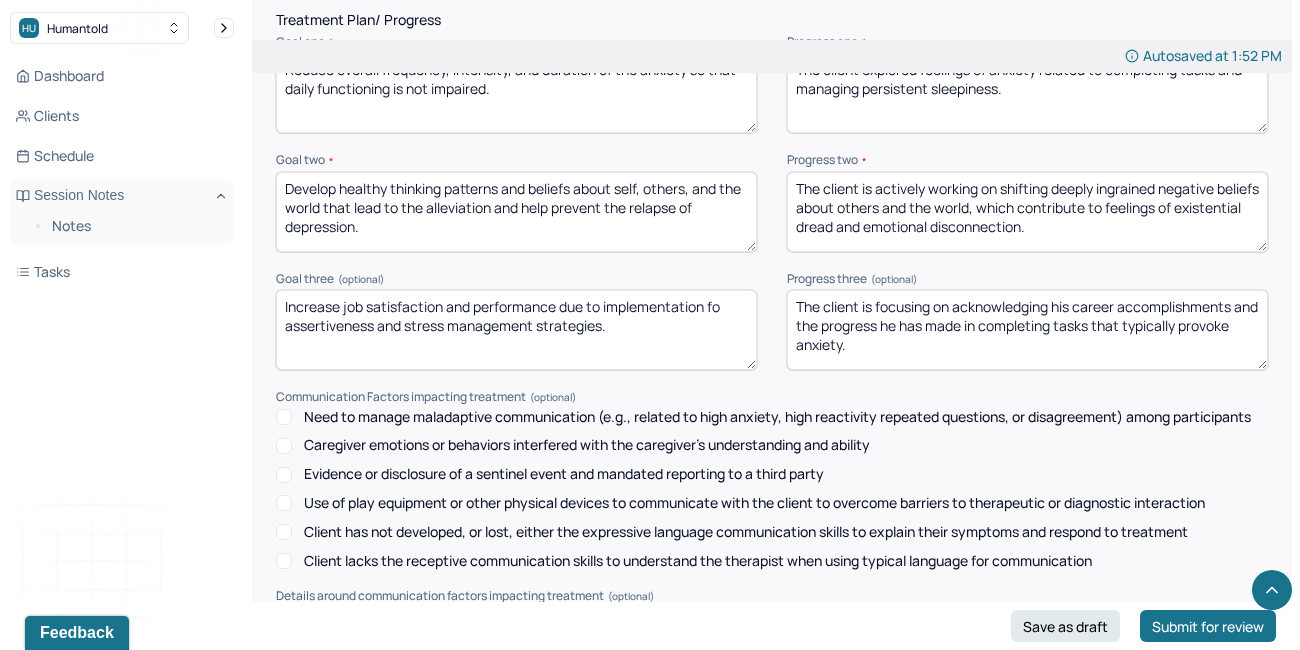 scroll, scrollTop: 2769, scrollLeft: 0, axis: vertical 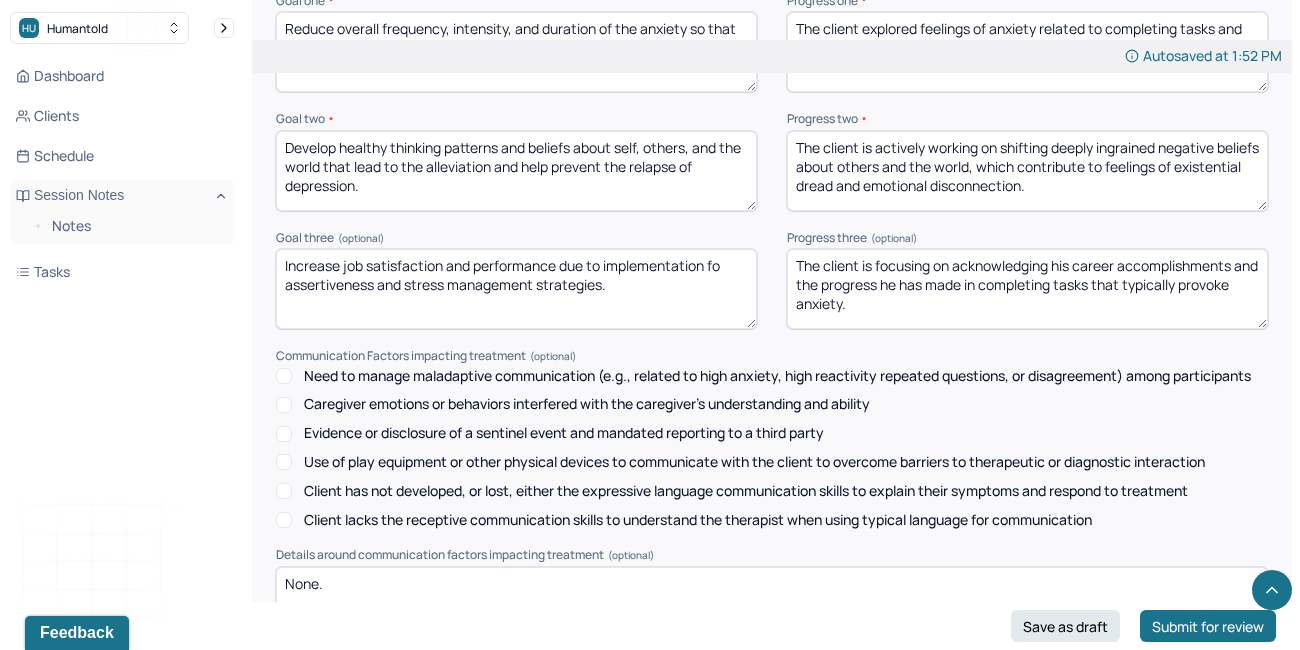 type on "The client is actively working on shifting deeply ingrained negative beliefs about others and the world, which contribute to feelings of existential dread and emotional disconnection." 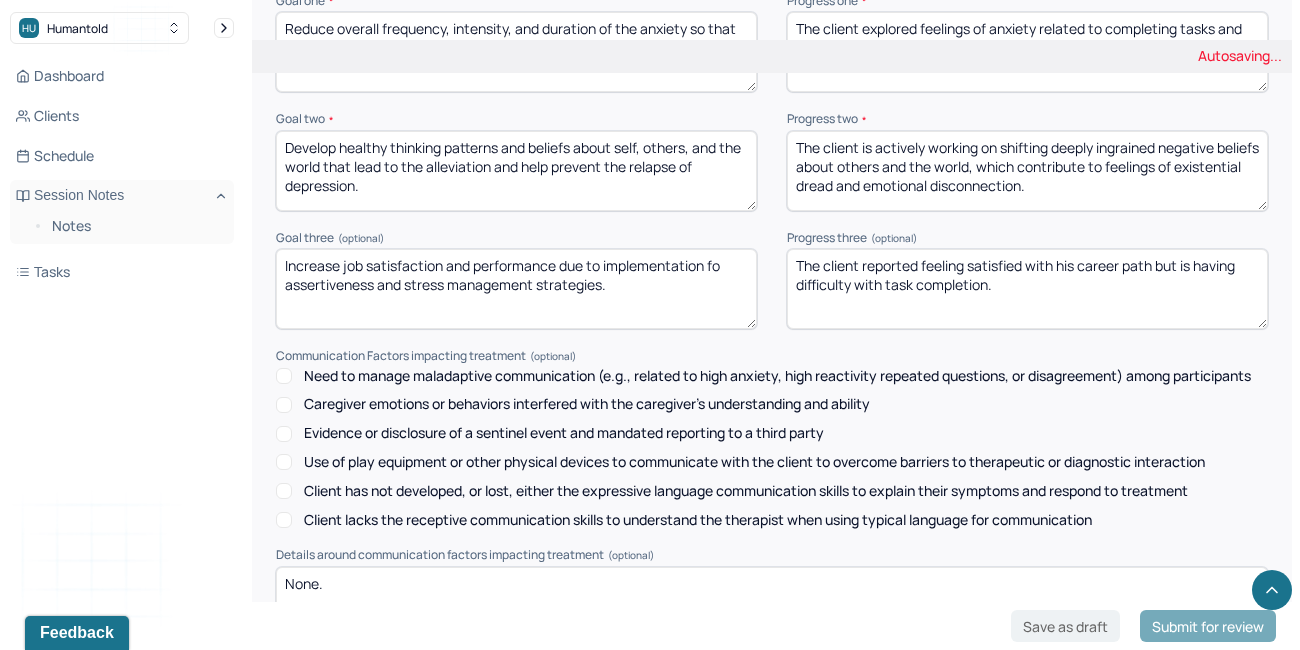 drag, startPoint x: 1058, startPoint y: 286, endPoint x: 613, endPoint y: 188, distance: 455.66324 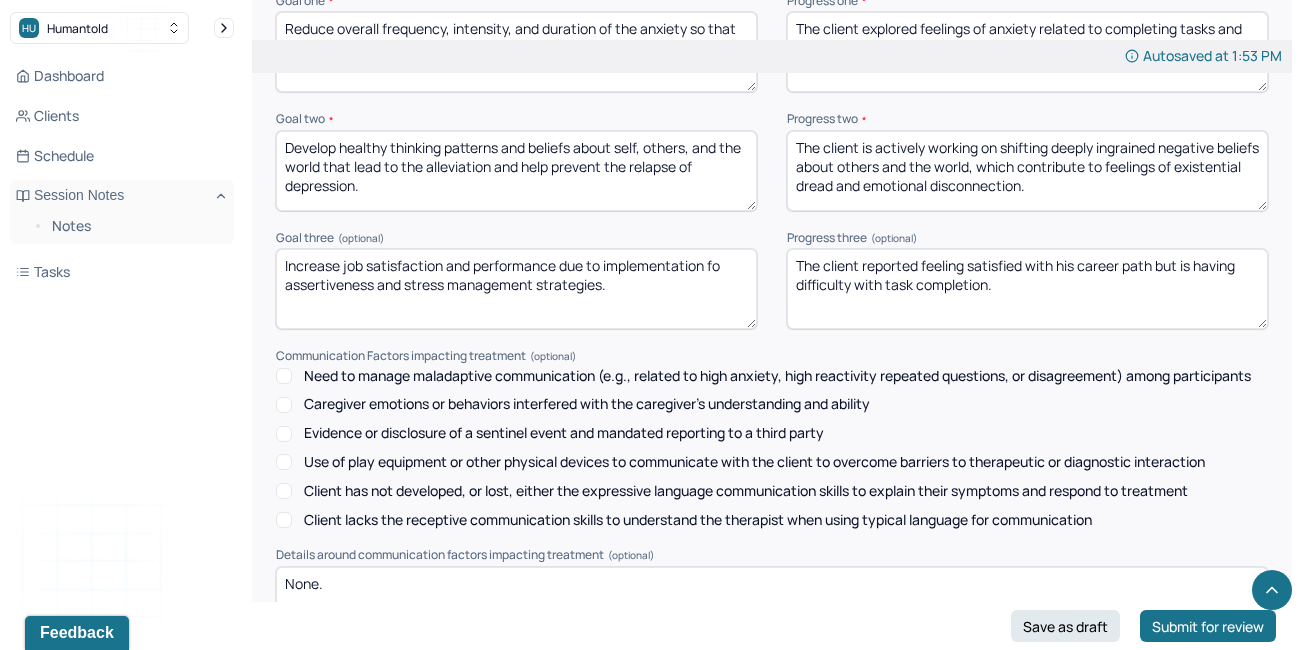 type on "The client reported feeling satisfied with his career path but is having difficulty with task completion." 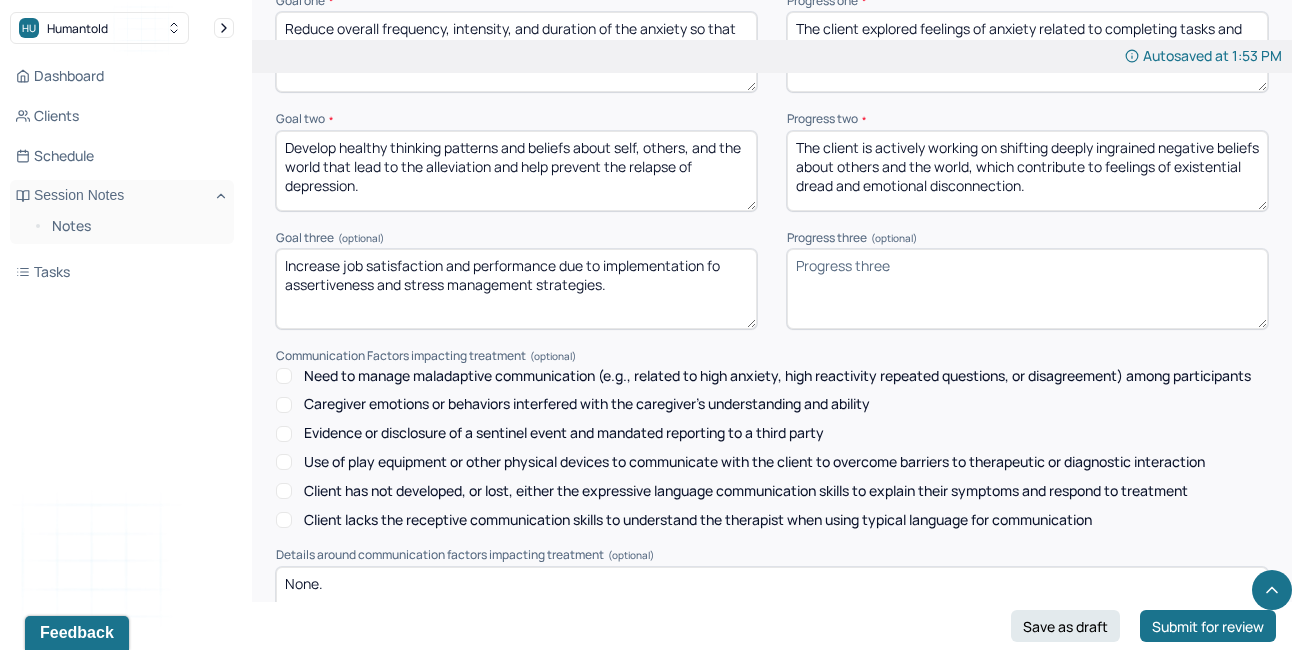 paste on "The client reported overall satisfaction with his career direction but expressed challenges related to completing tasks efficiently." 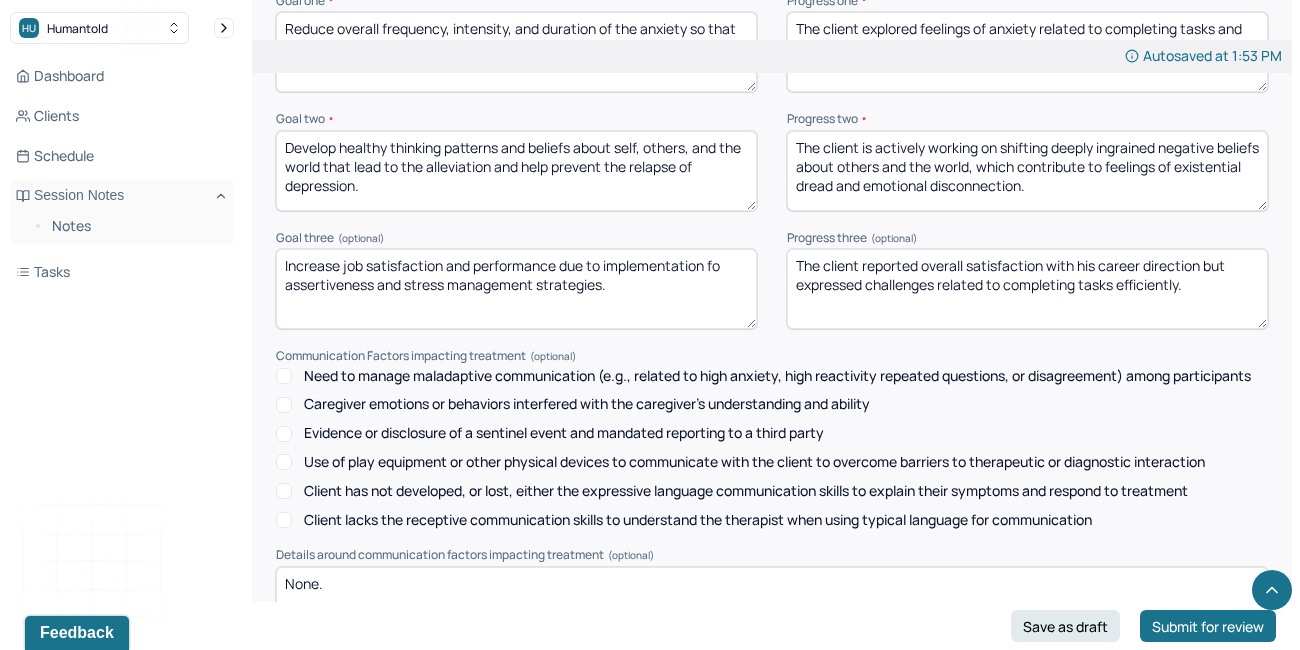 scroll, scrollTop: 2974, scrollLeft: 0, axis: vertical 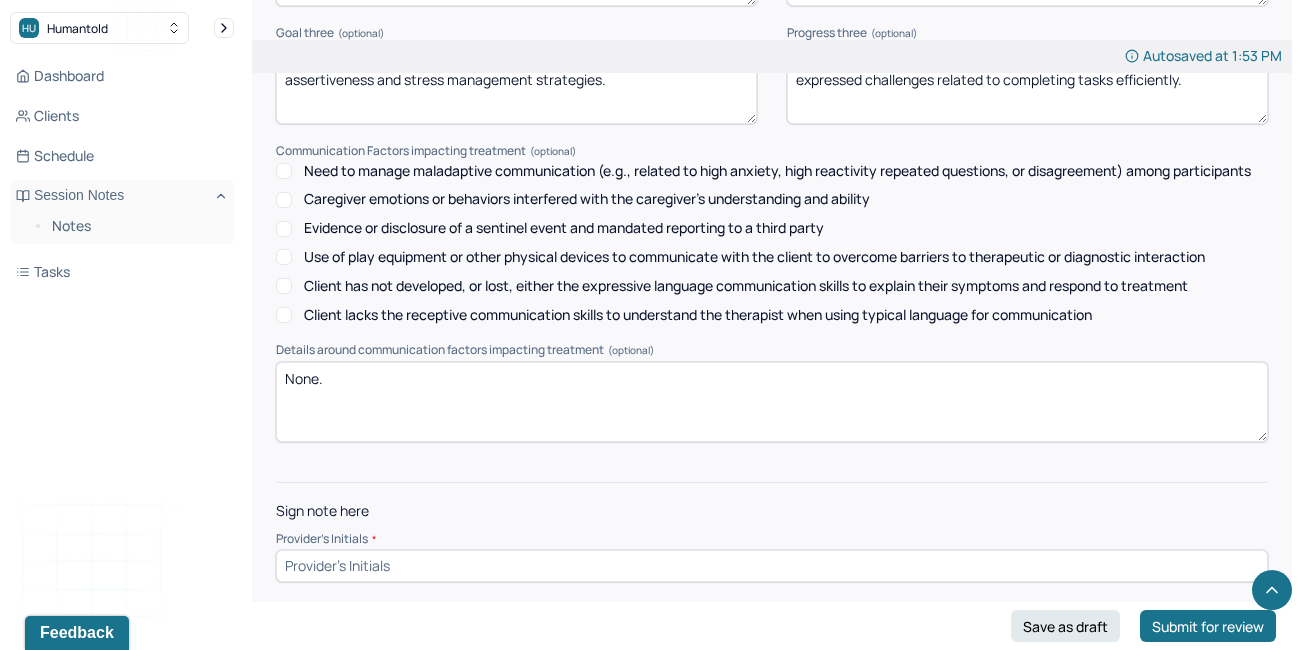 type on "The client reported overall satisfaction with his career direction but expressed challenges related to completing tasks efficiently." 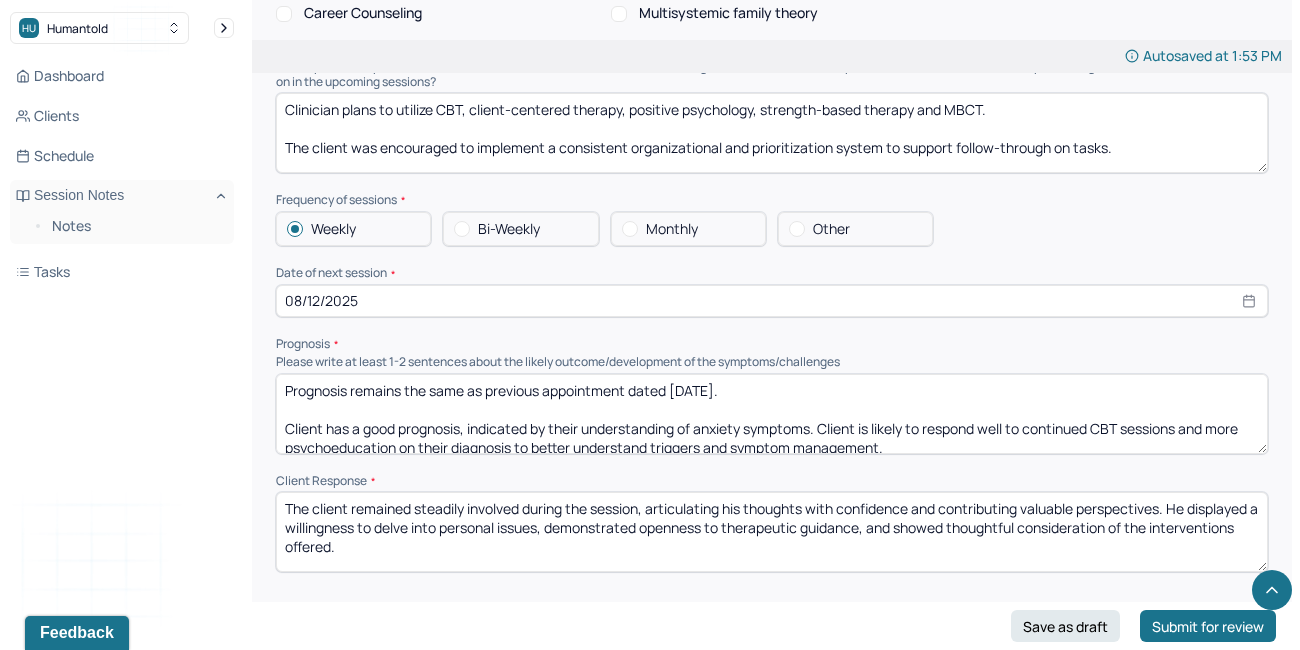 scroll, scrollTop: 2119, scrollLeft: 0, axis: vertical 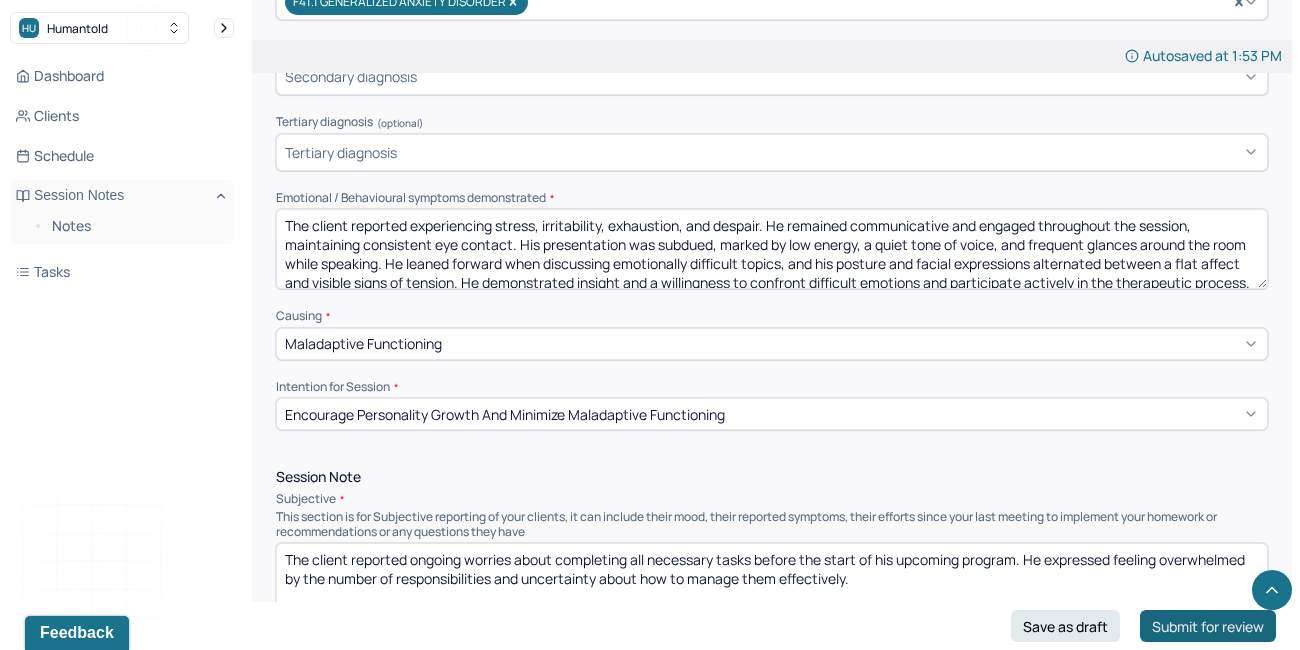 type on "ALK" 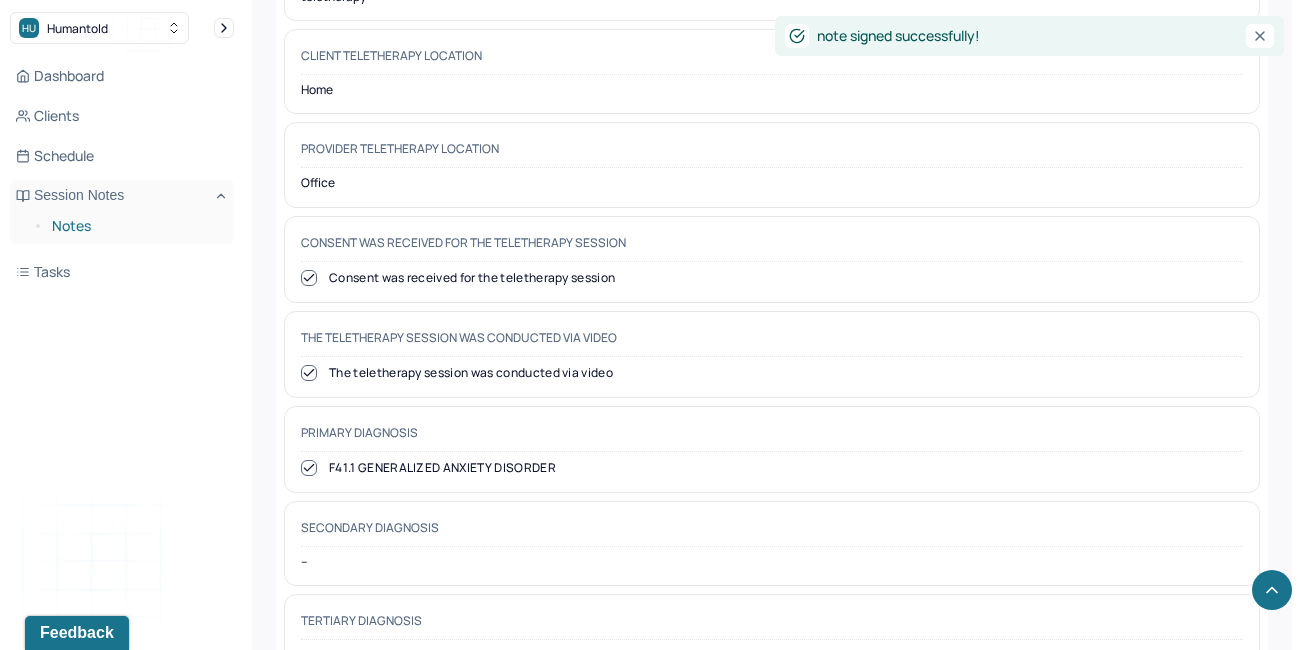 click on "Notes" at bounding box center [135, 226] 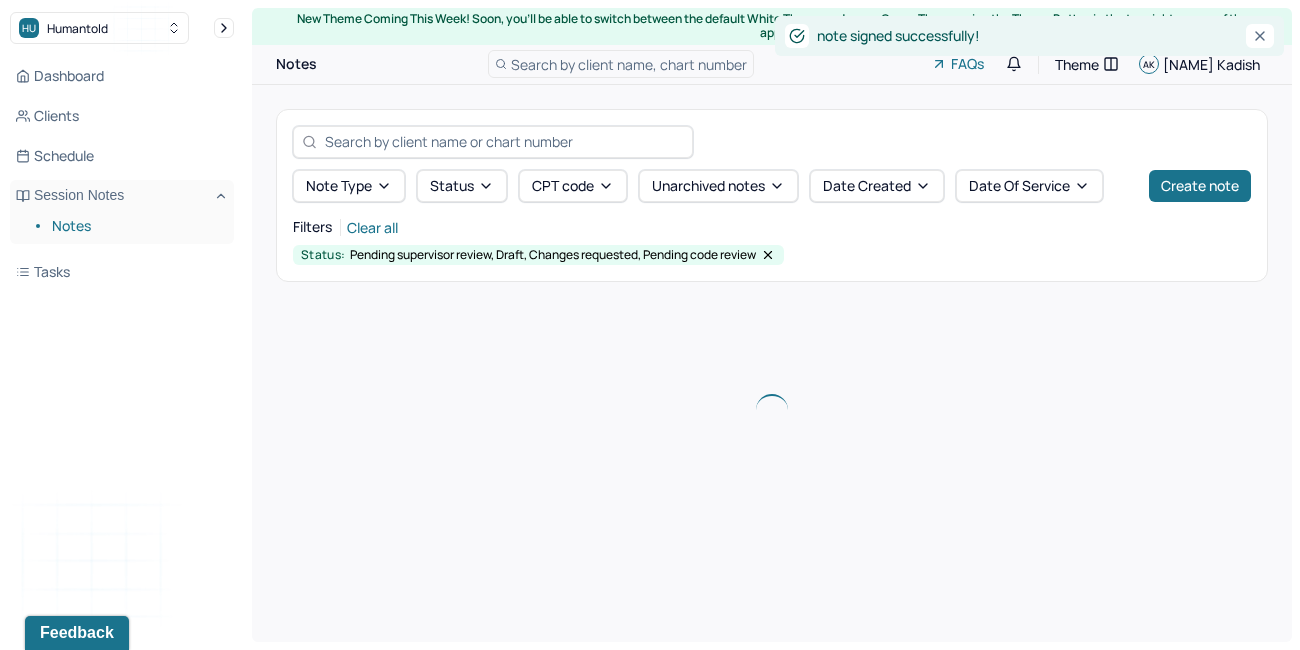 scroll, scrollTop: 0, scrollLeft: 0, axis: both 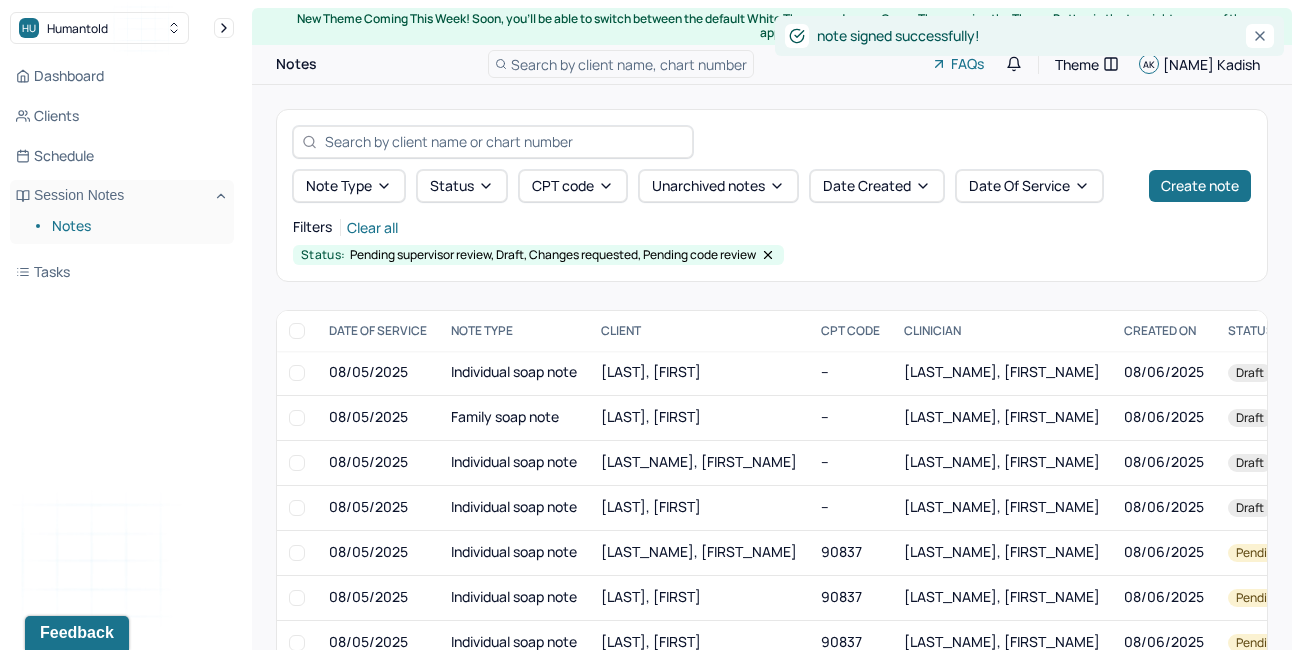 click on "Notes" at bounding box center [135, 226] 